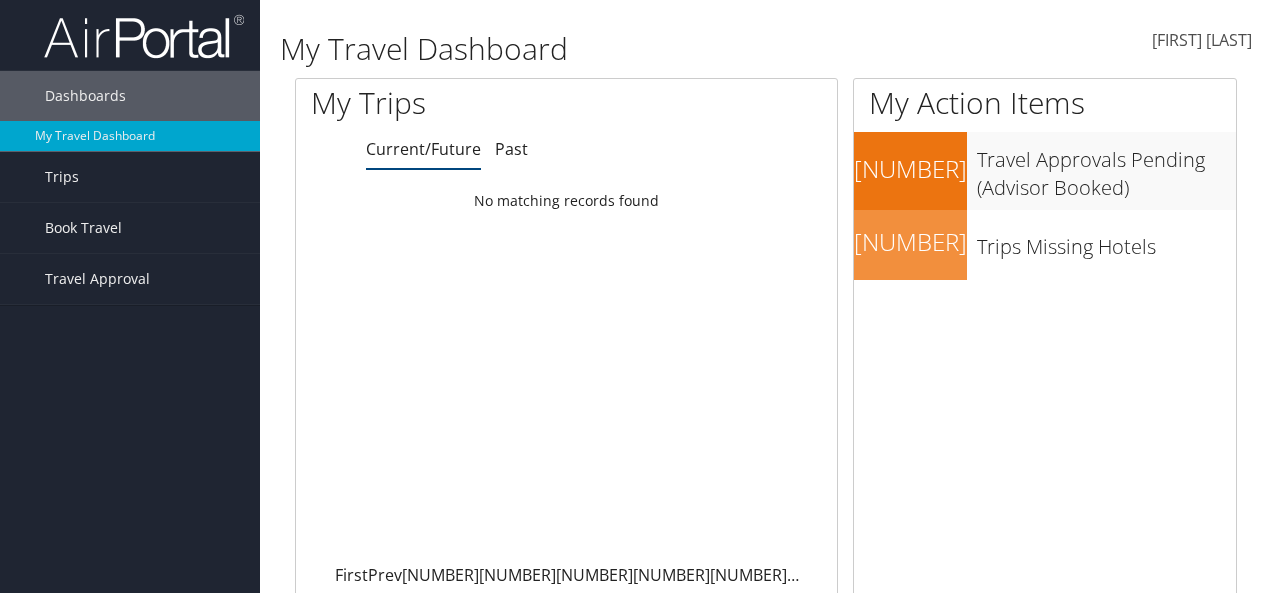 scroll, scrollTop: 0, scrollLeft: 0, axis: both 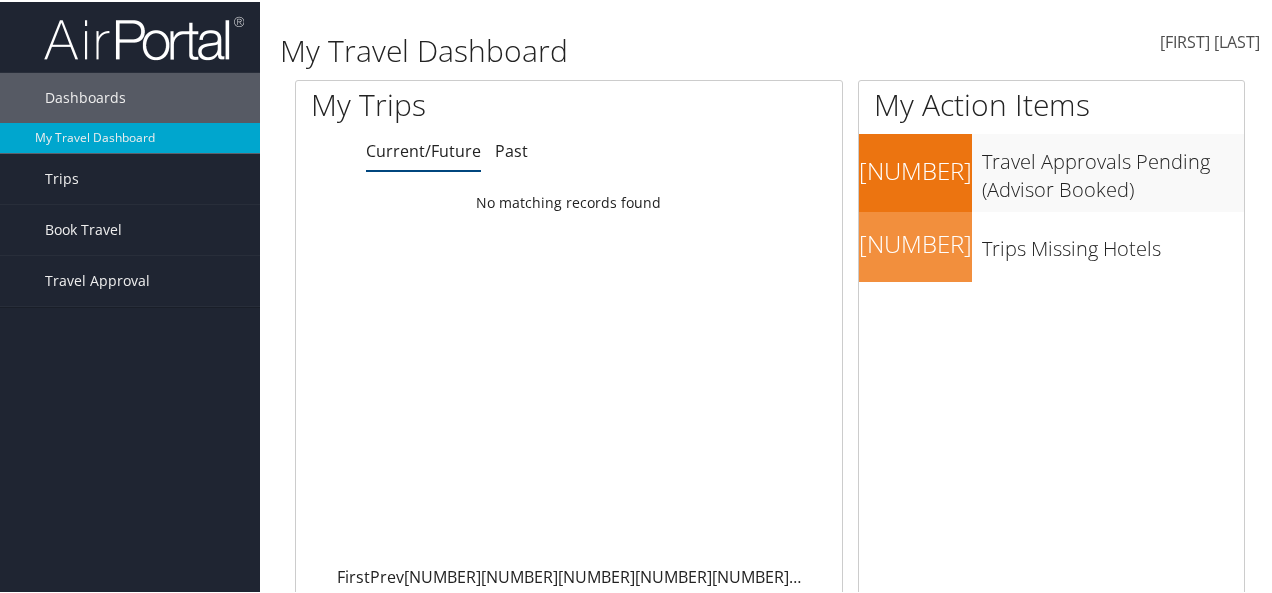 click at bounding box center (1260, 40) 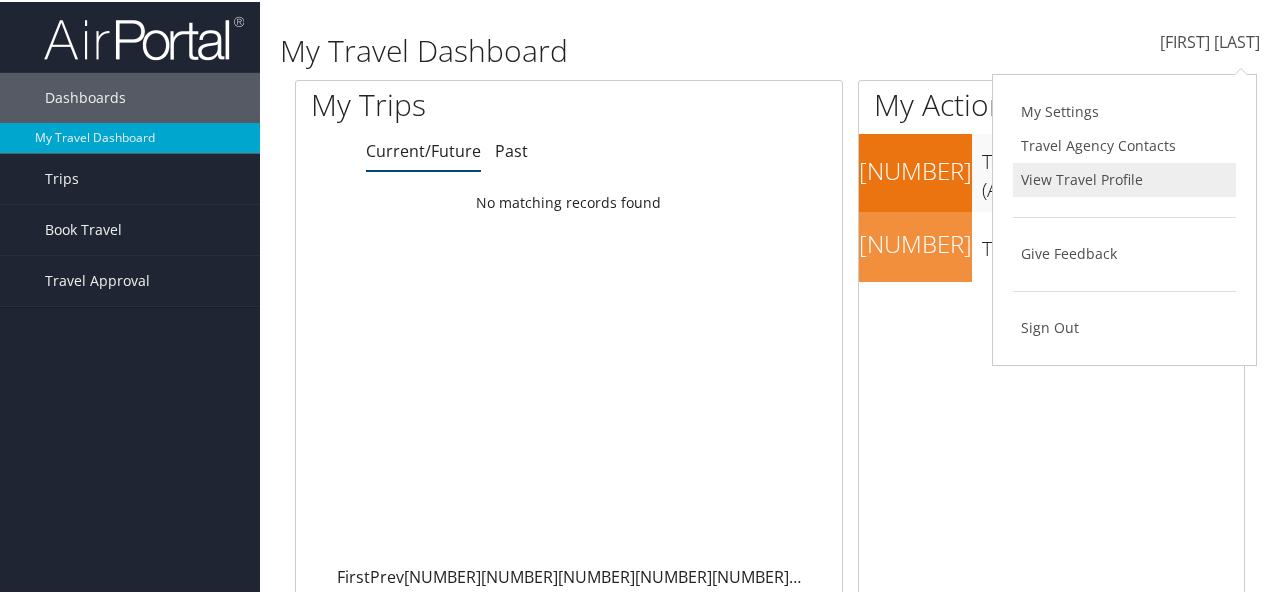 click on "View Travel Profile" at bounding box center (1124, 178) 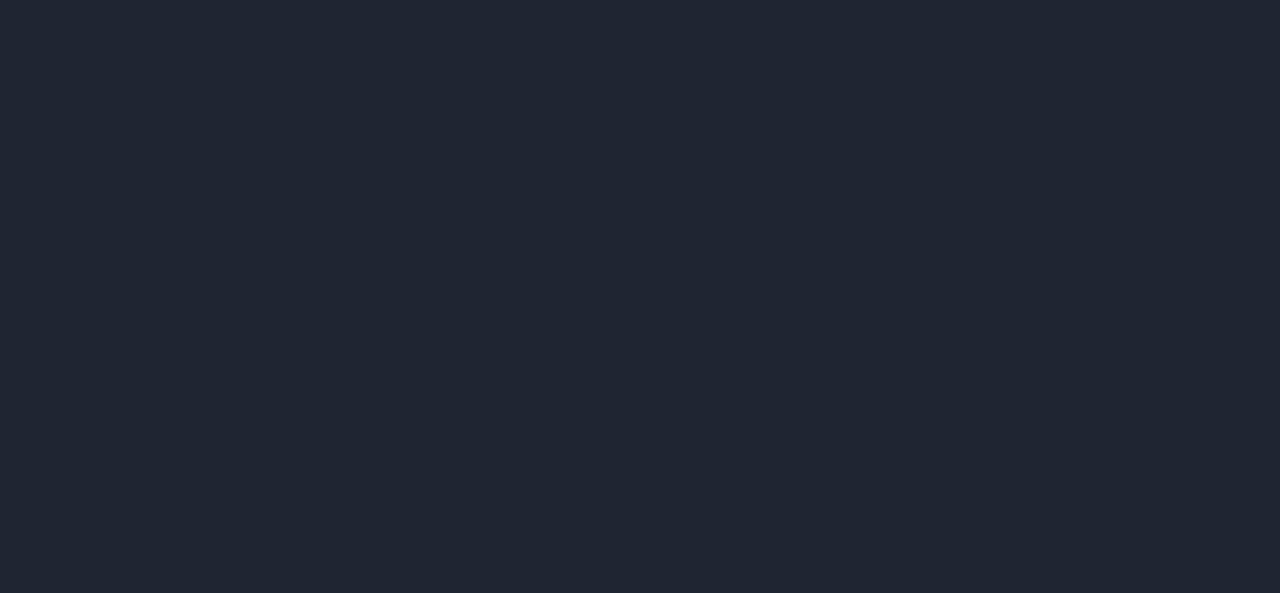 scroll, scrollTop: 0, scrollLeft: 0, axis: both 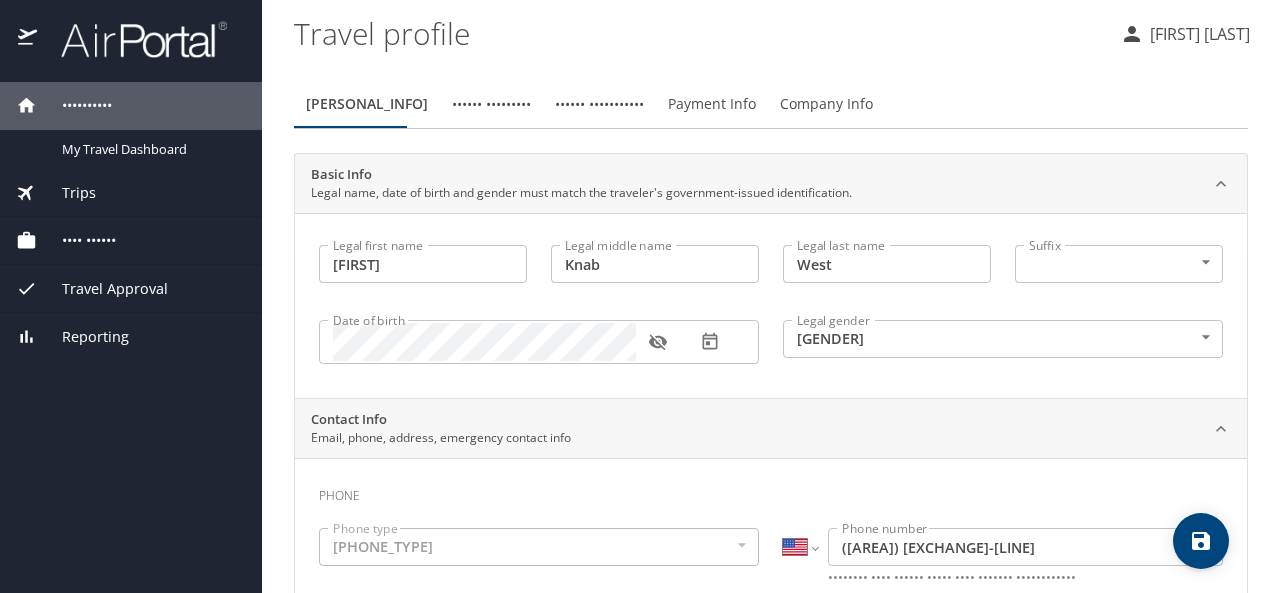click on "Travel Approval Pending Trip Approvals Approved Trips Canceled Trips Approvals (Beta) Reporting Travel profile [FIRST] [LAST] Personal Info Travel Documents Travel Preferences Payment Info Company Info Basic Info Legal name, date of birth and gender must match the traveler's government-issued identification.   Legal first name [FIRST] Legal first name   Legal middle name [MIDDLE] Legal middle name   Legal last name [LAST] Legal last name   Suffix ​ NotApplicable Suffix   Date of birth [DATE]   Legal gender [GENDER] [GENDER] Legal gender Contact Info Email, phone, address, emergency contact info Phone   Phone type [PHONE_TYPE] [PHONE_TYPE] Phone type   International Afghanistan Åland Islands Albania Algeria American Samoa Andorra Angola Anguilla Antigua and Barbuda Argentina Armenia Aruba Ascension Island Australia Austria Azerbaijan Bahamas Bahrain Bangladesh Barbados Belarus" at bounding box center [640, 296] 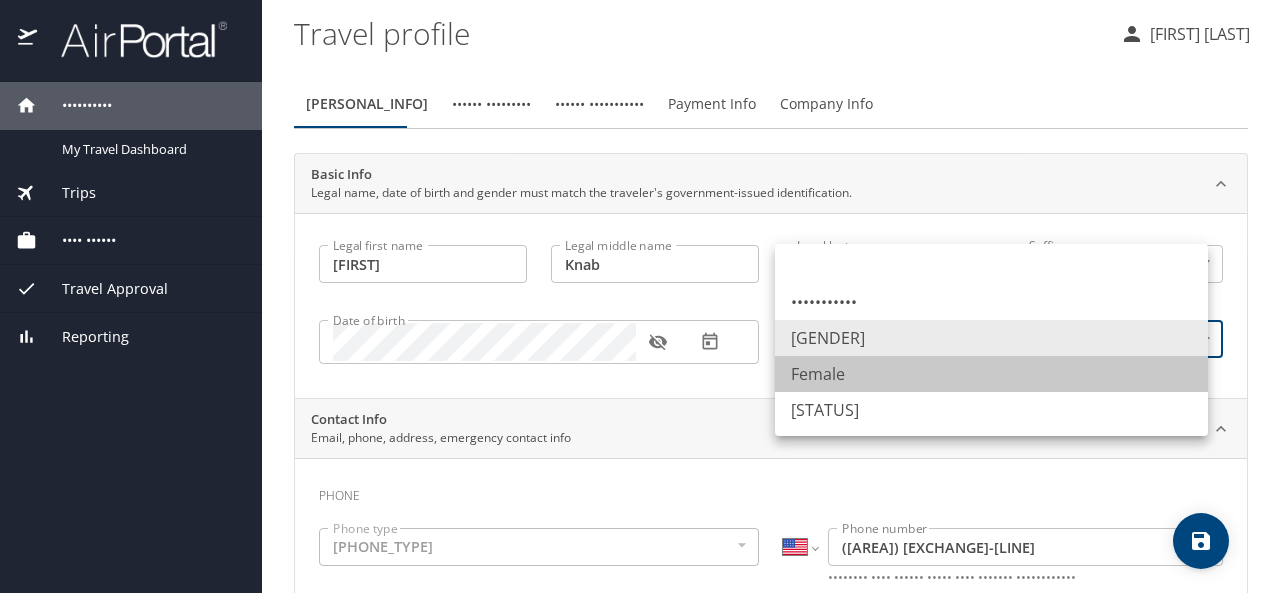 click on "Female" at bounding box center (991, 374) 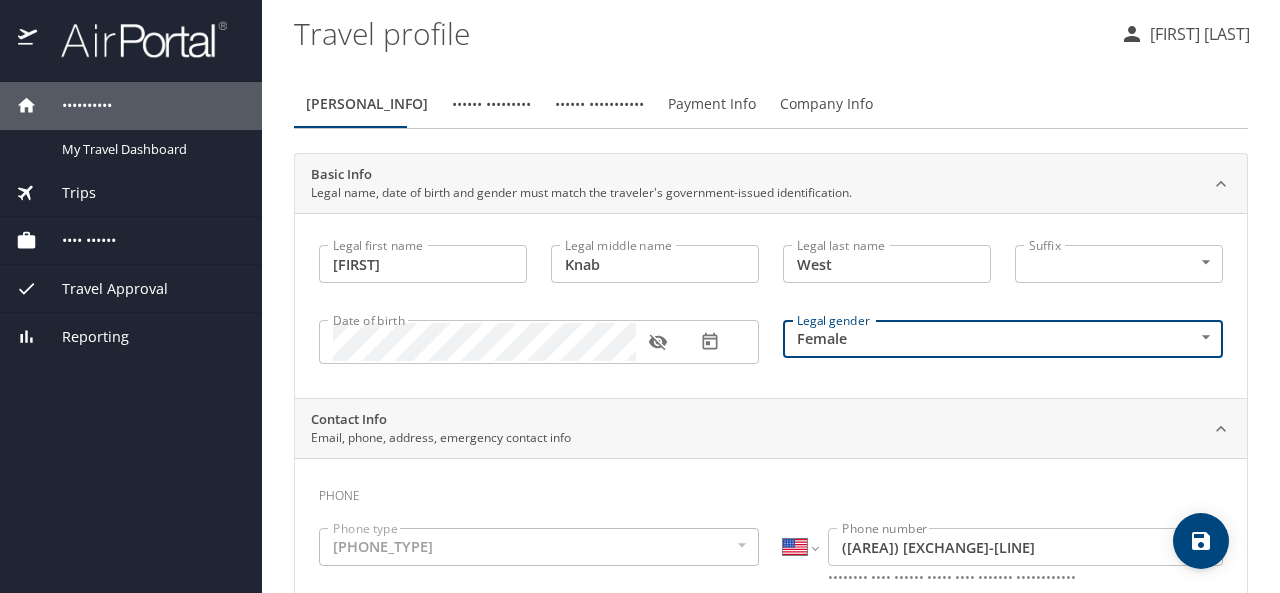 click at bounding box center (0, 0) 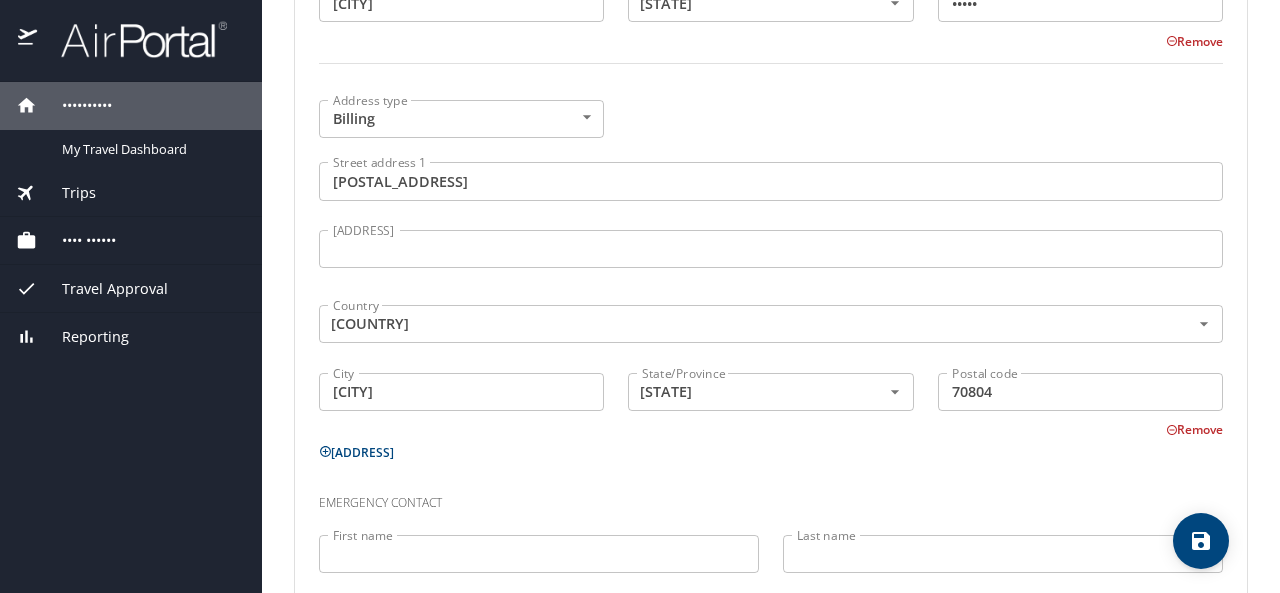 scroll, scrollTop: 1209, scrollLeft: 0, axis: vertical 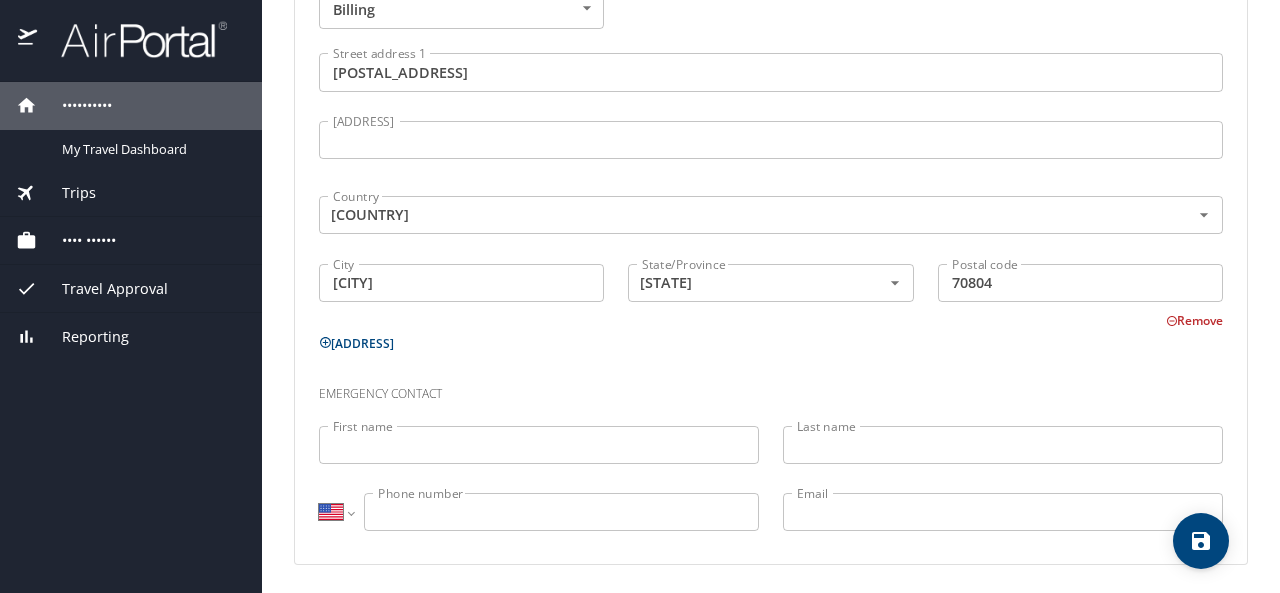 click on "First name" at bounding box center [539, 445] 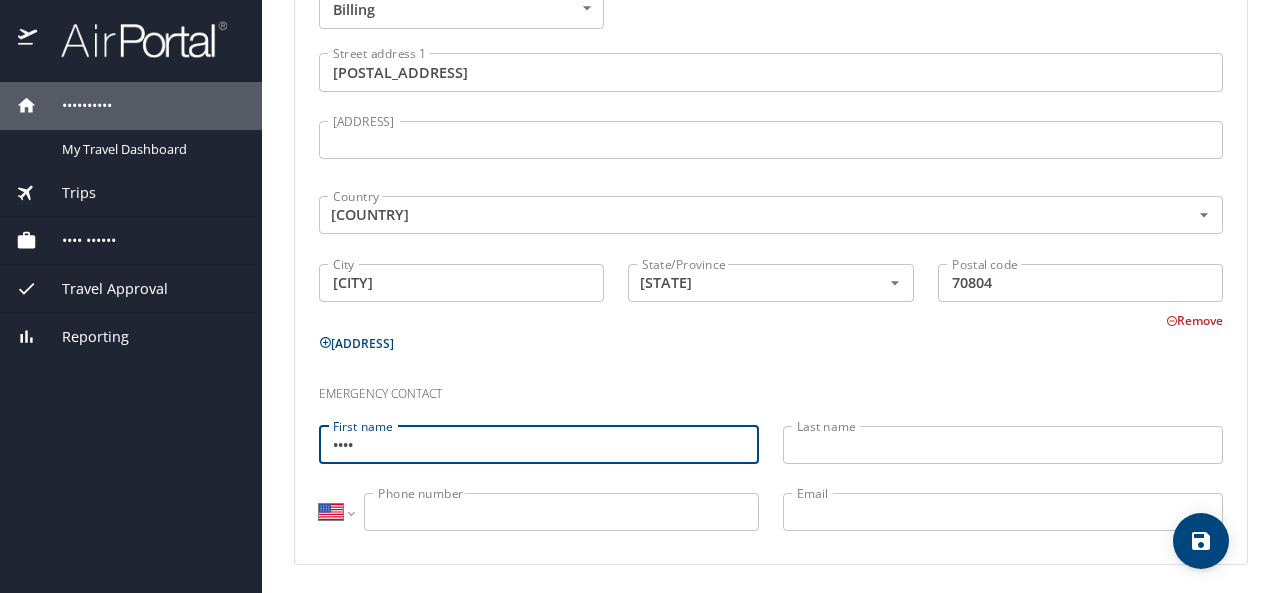 type on "••••" 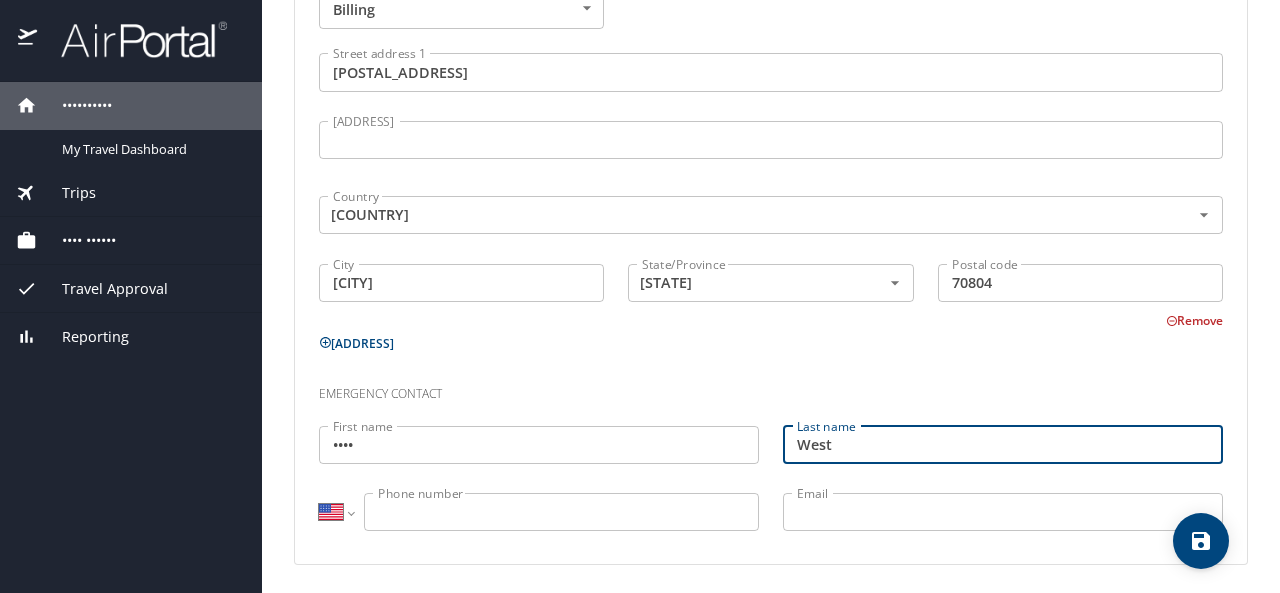 type on "[LAST]" 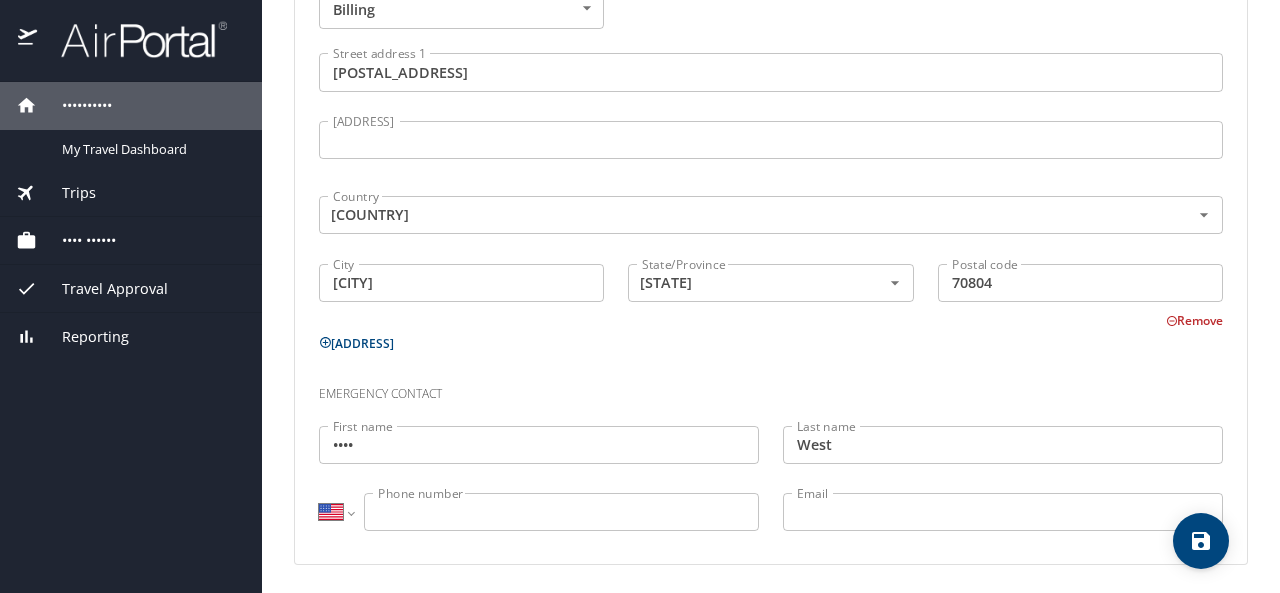click on "Phone number" at bounding box center (561, 512) 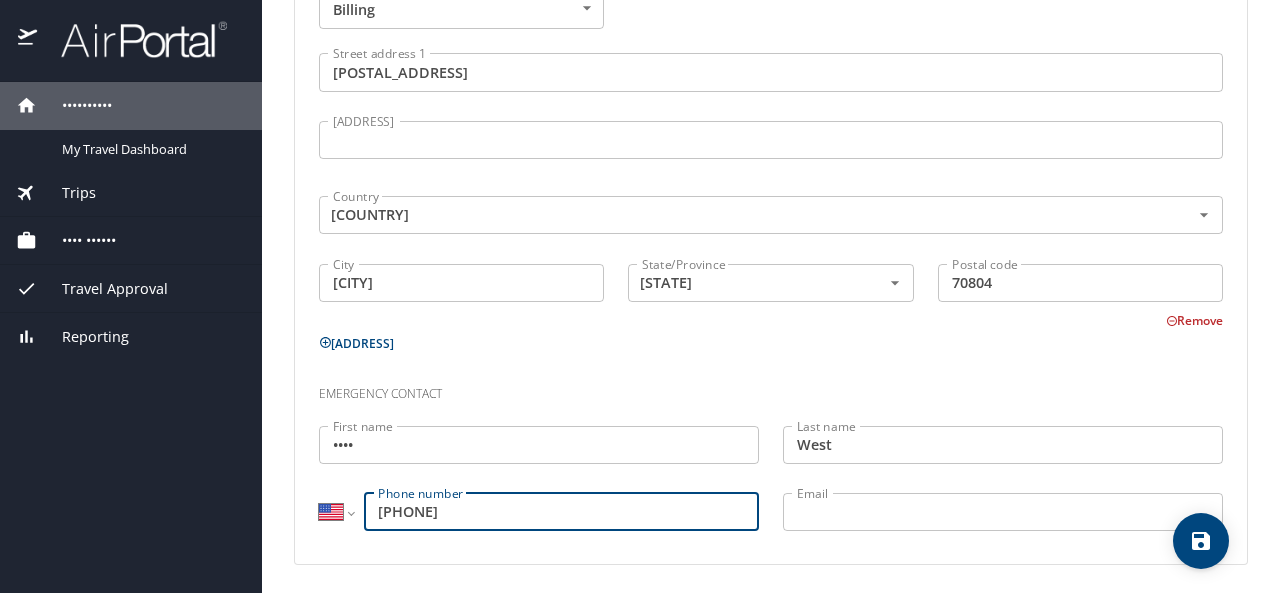 type on "(225) 347-7823" 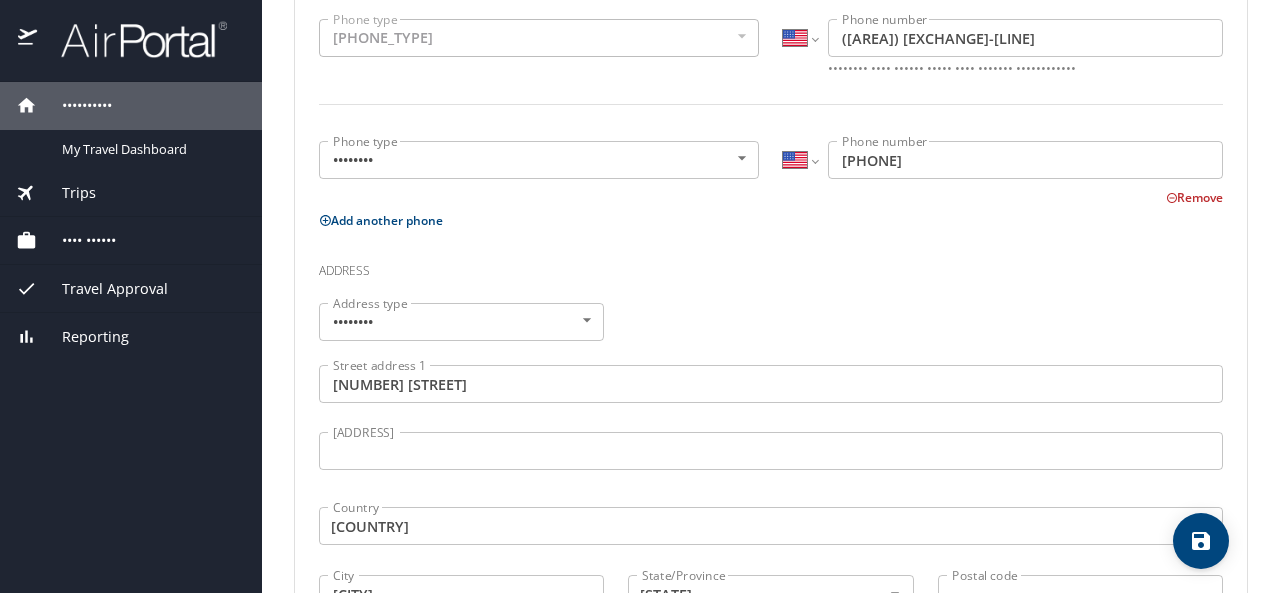 scroll, scrollTop: 0, scrollLeft: 0, axis: both 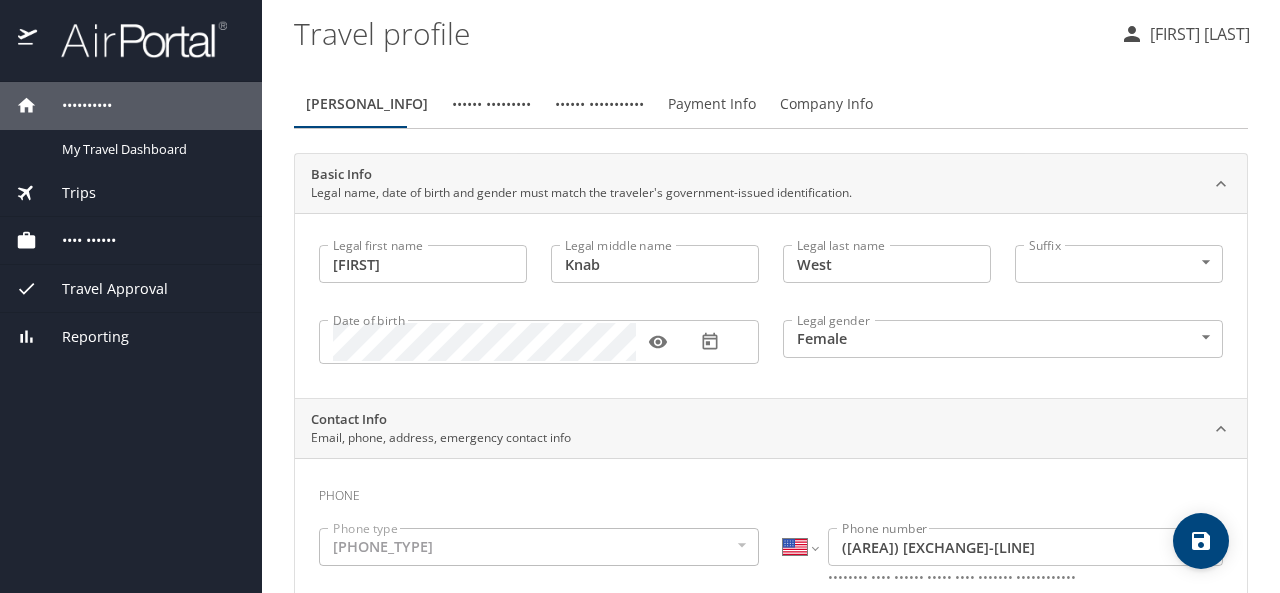 click on "Travel Preferences" at bounding box center [599, 104] 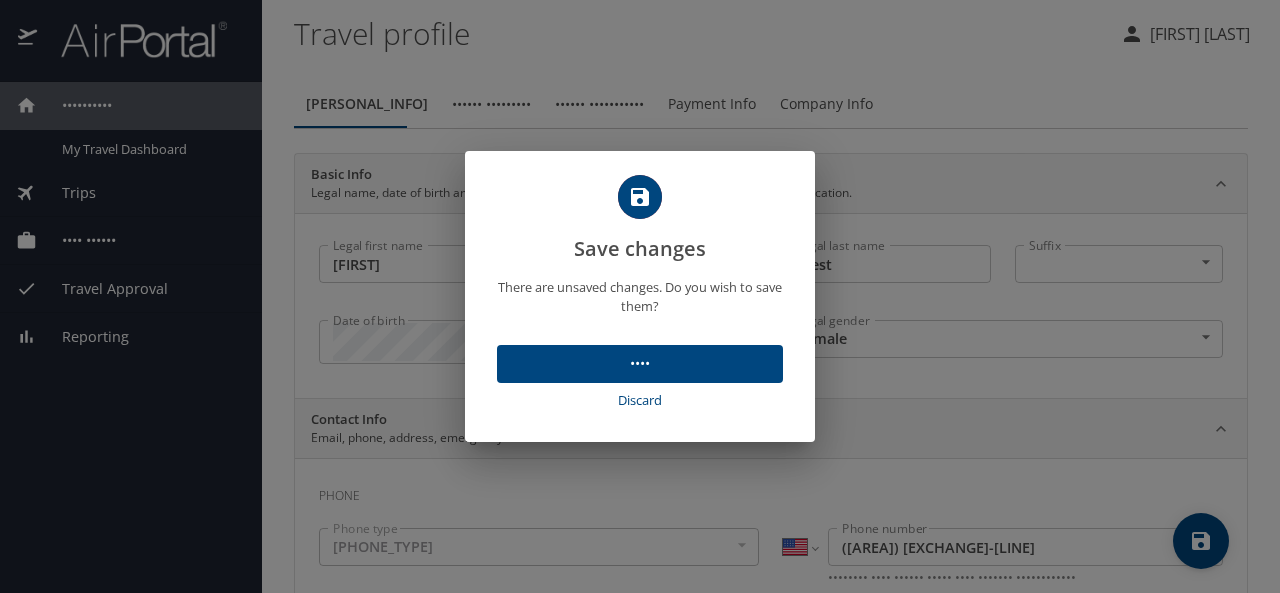 click on "Save" at bounding box center (640, 363) 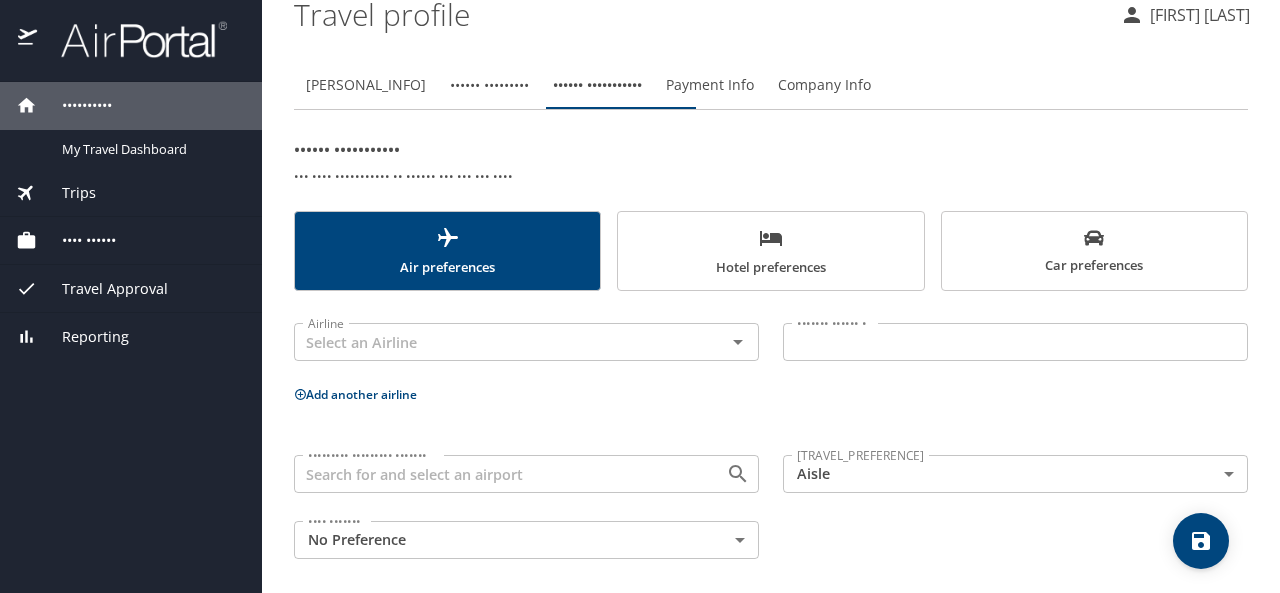 scroll, scrollTop: 27, scrollLeft: 0, axis: vertical 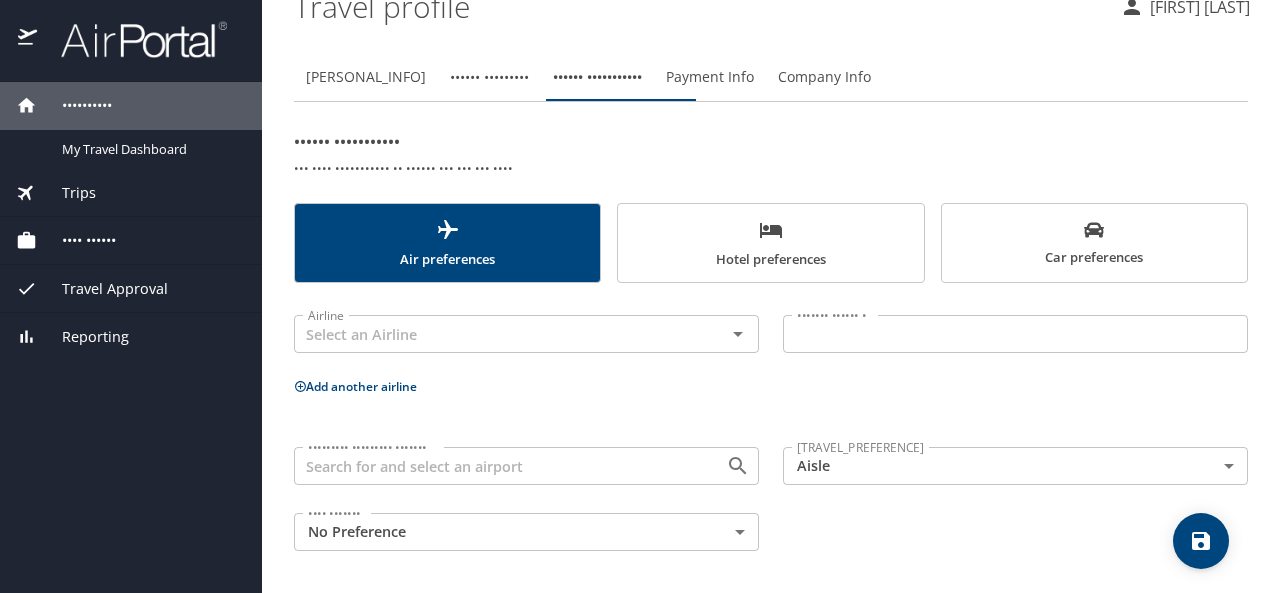 click on "Payment Info" at bounding box center (710, 77) 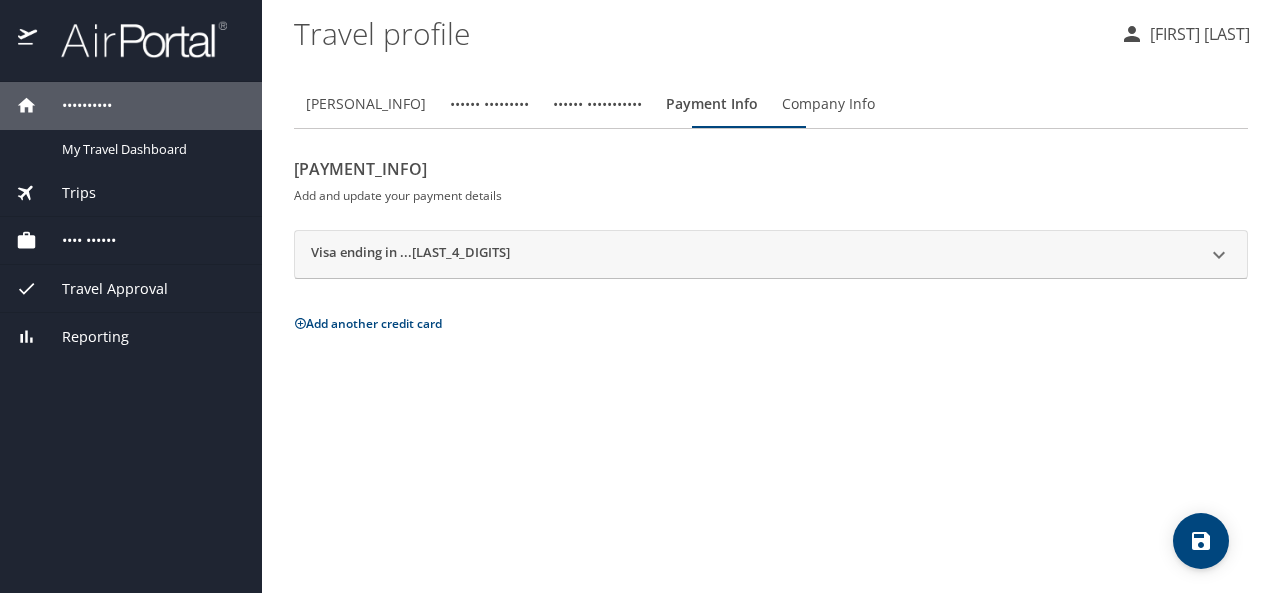 scroll, scrollTop: 0, scrollLeft: 0, axis: both 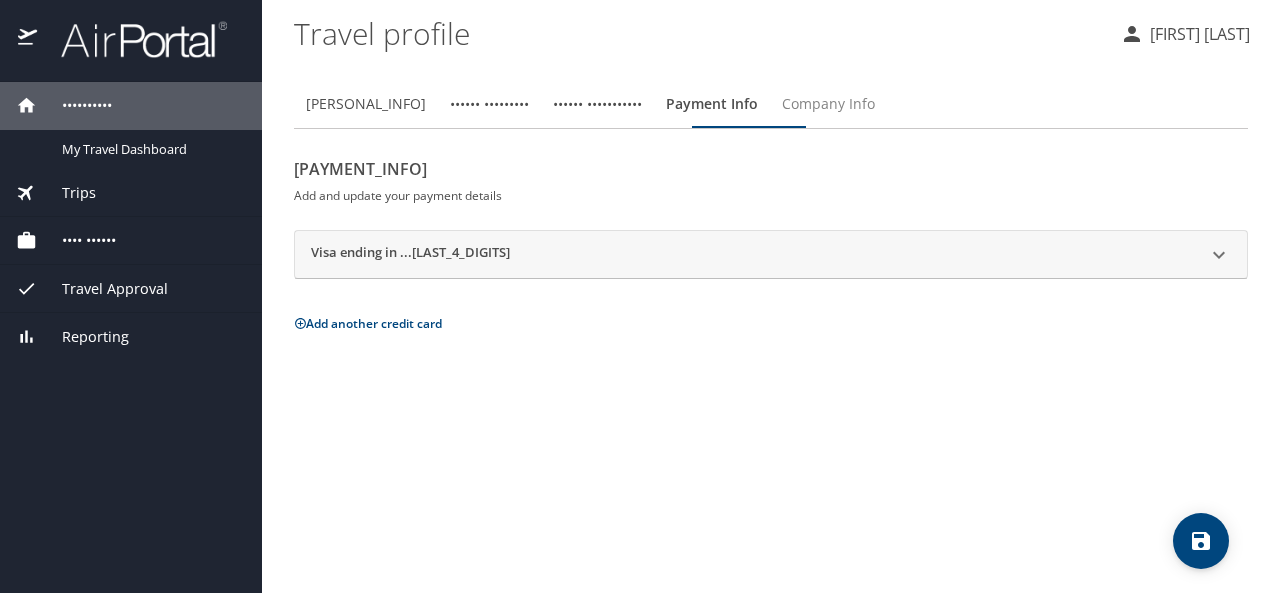 click on "Company Info" at bounding box center [828, 104] 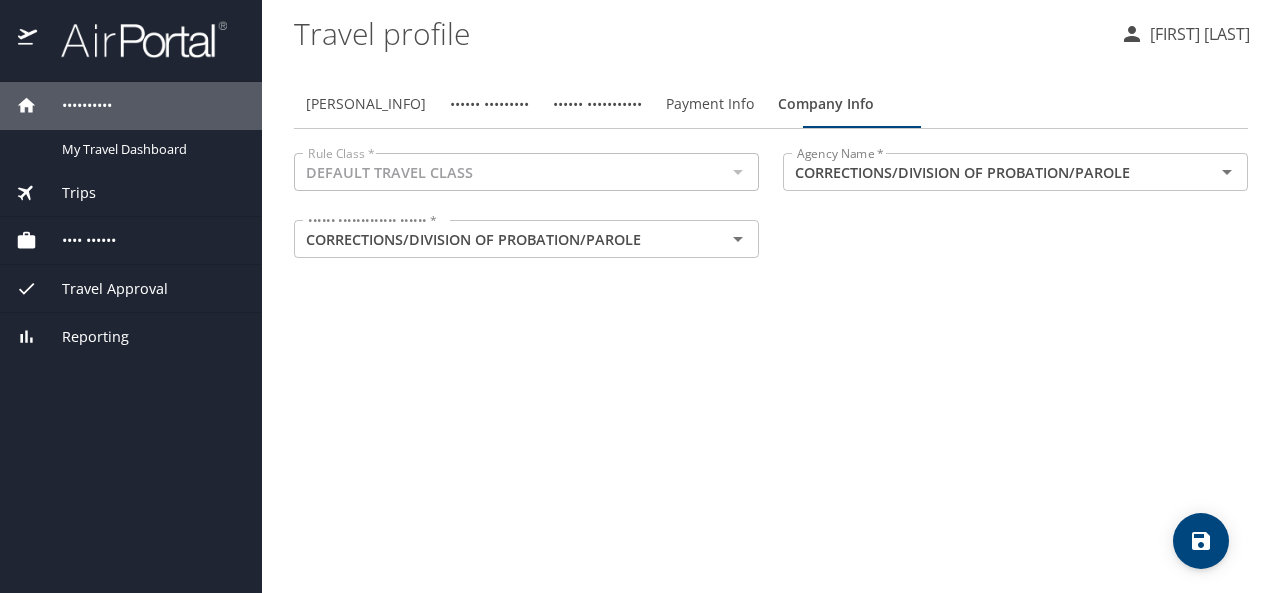 click on "Personal Info" at bounding box center [366, 104] 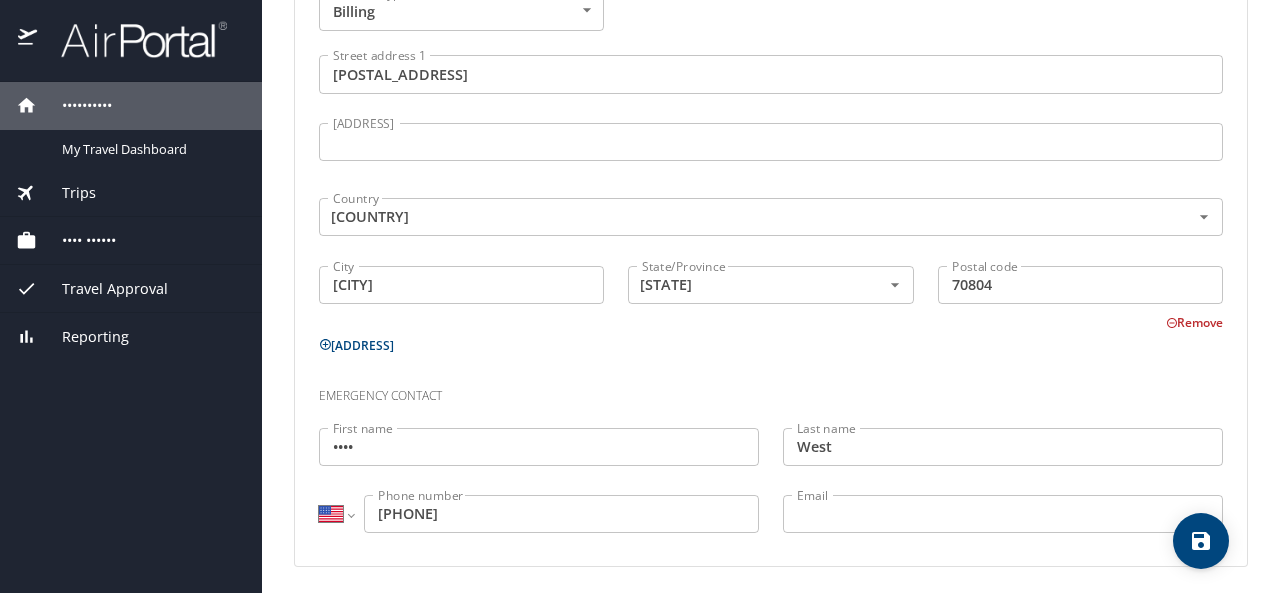 scroll, scrollTop: 1209, scrollLeft: 0, axis: vertical 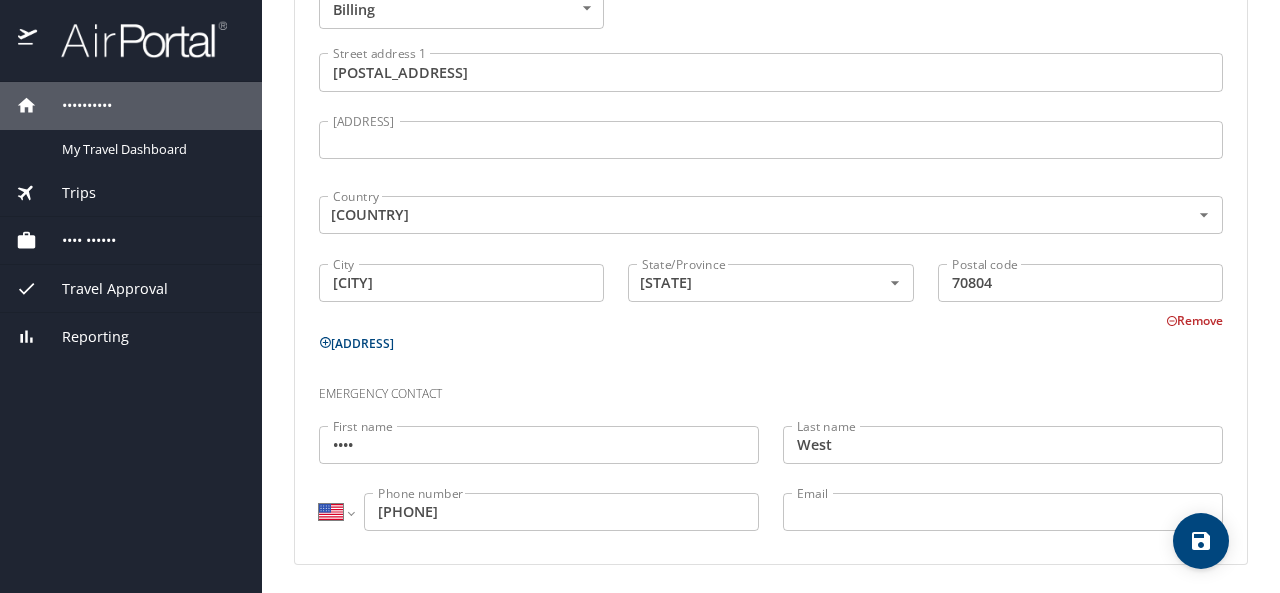 click on "Travel Approval" at bounding box center [102, 289] 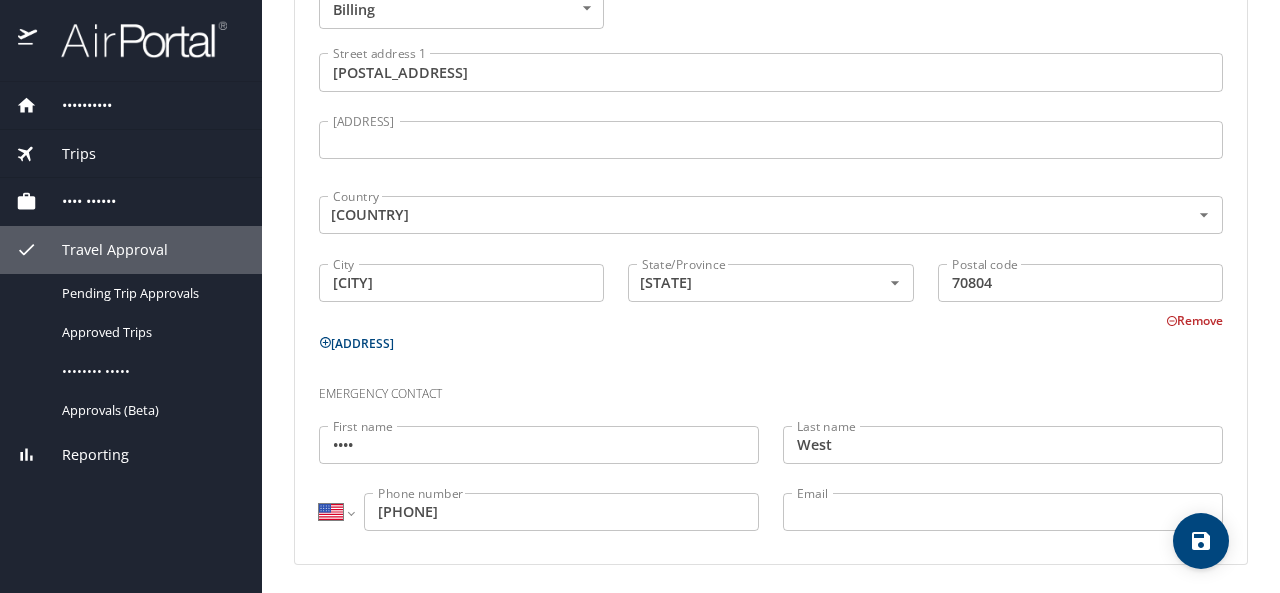 click on "Trips" at bounding box center [131, 154] 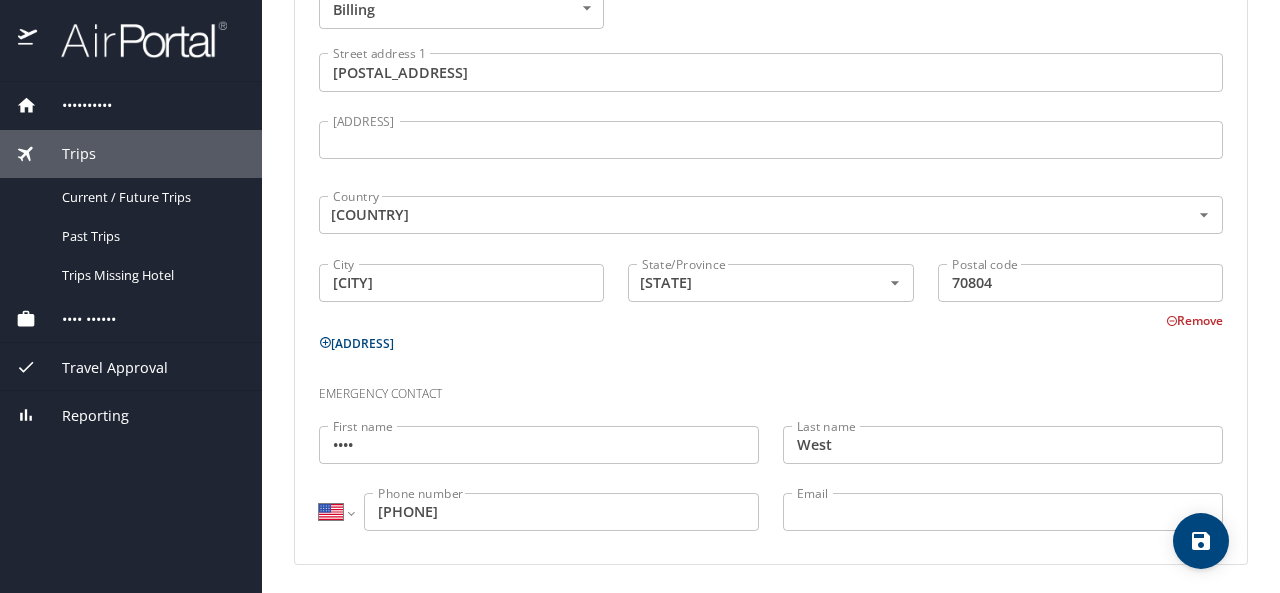 click on "••••••••••" at bounding box center (74, 106) 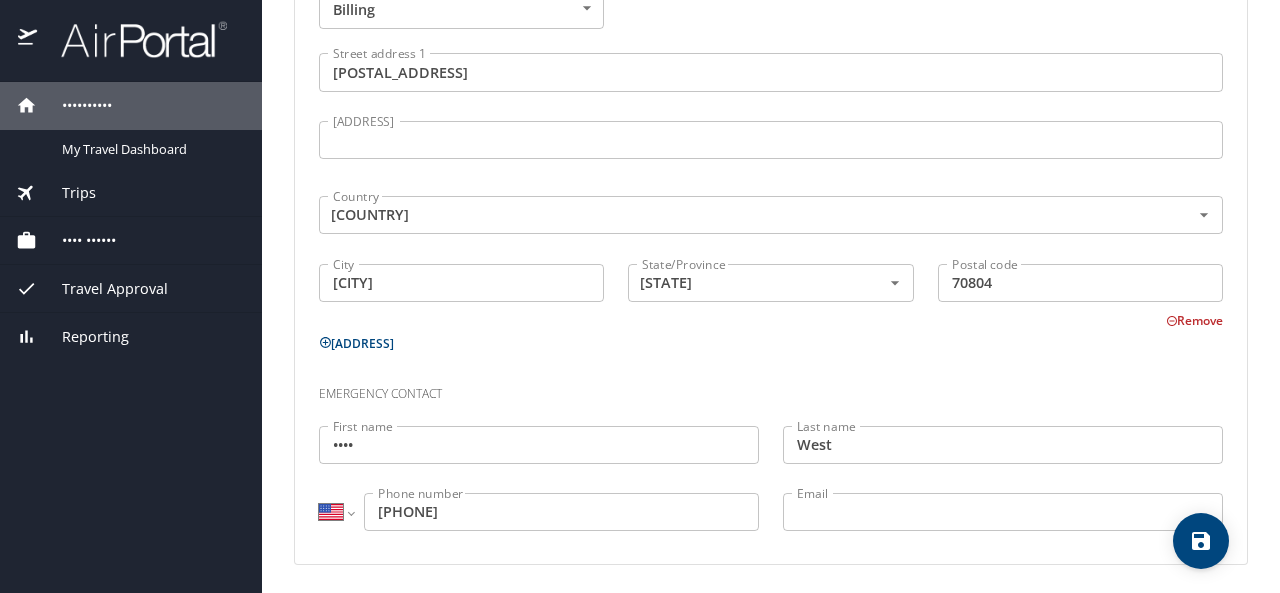 click on "Book Travel" at bounding box center (76, 241) 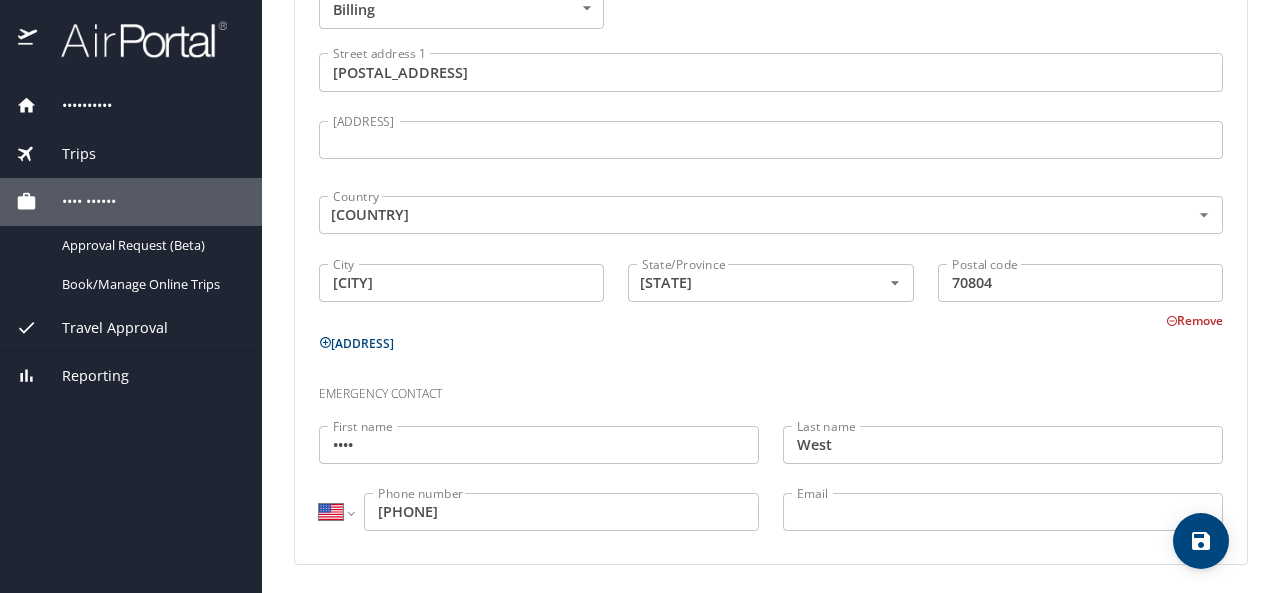 click on "Reporting" at bounding box center [83, 376] 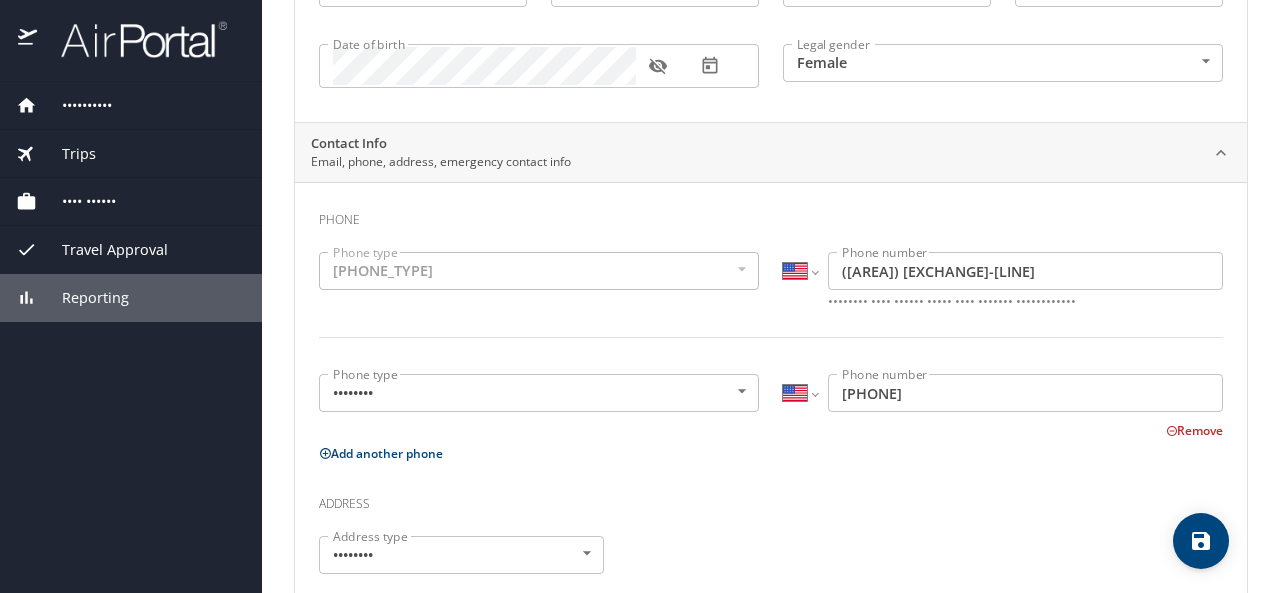 scroll, scrollTop: 0, scrollLeft: 0, axis: both 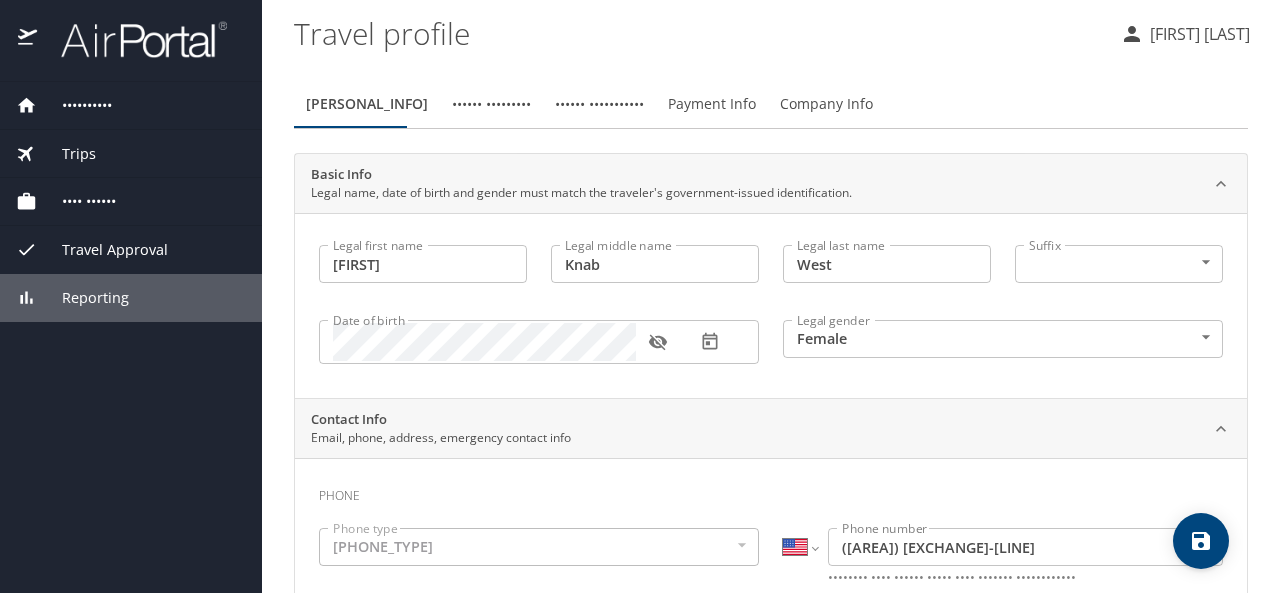 click on "Travel Documents" at bounding box center (491, 104) 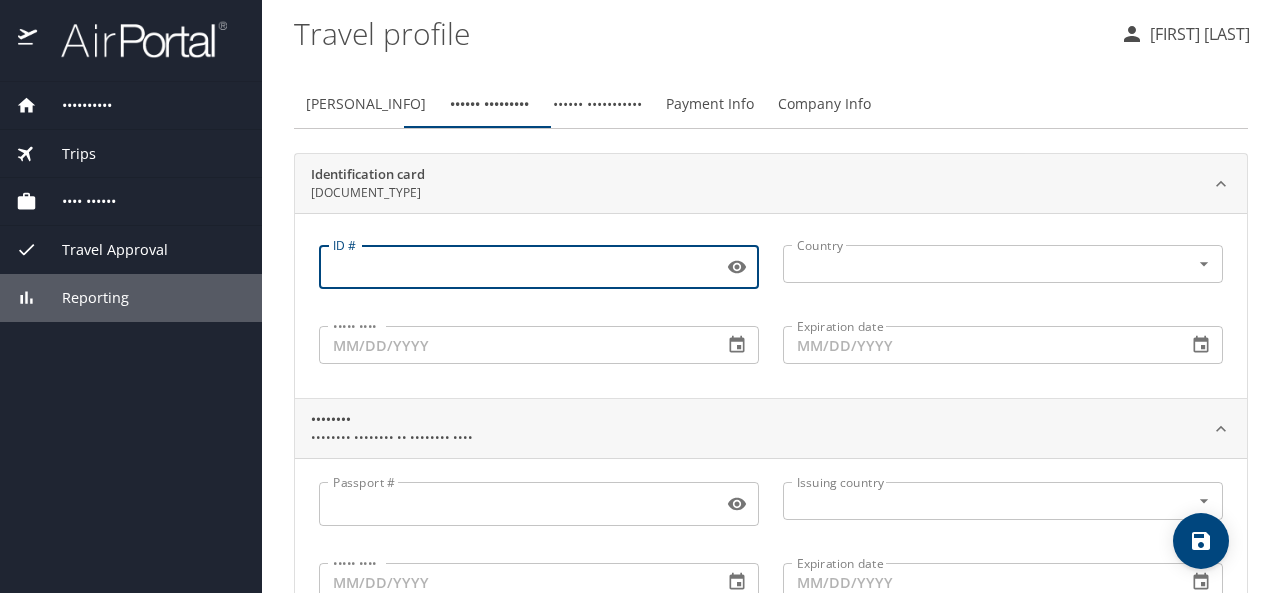 click on "ID #" at bounding box center [517, 267] 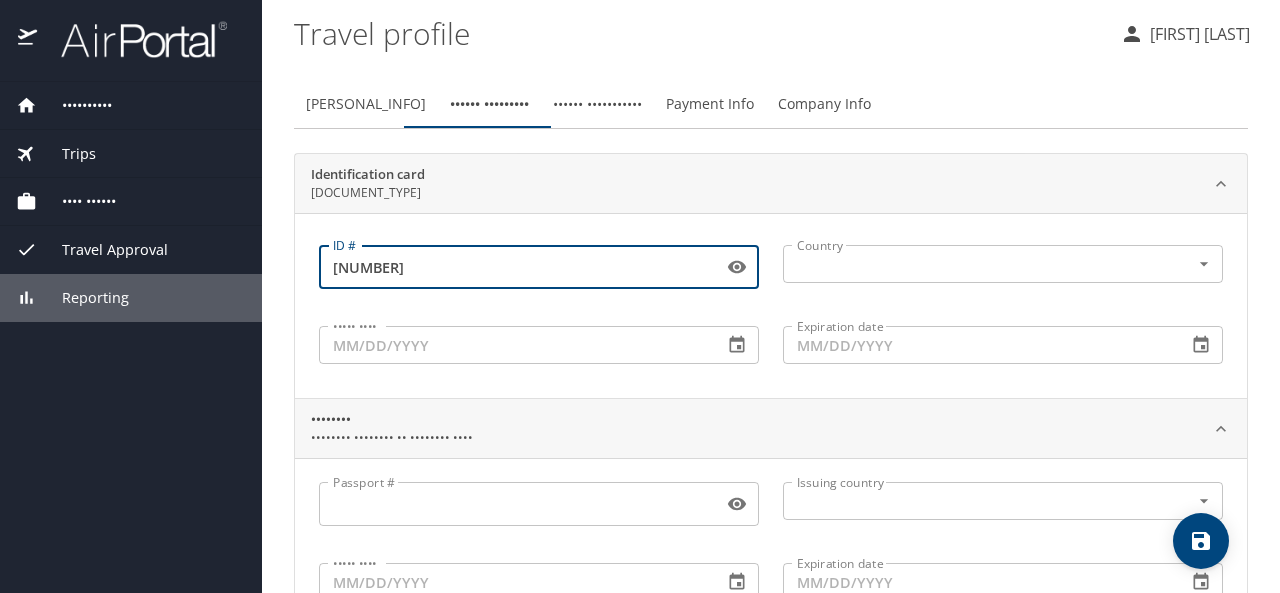 type on "009045185" 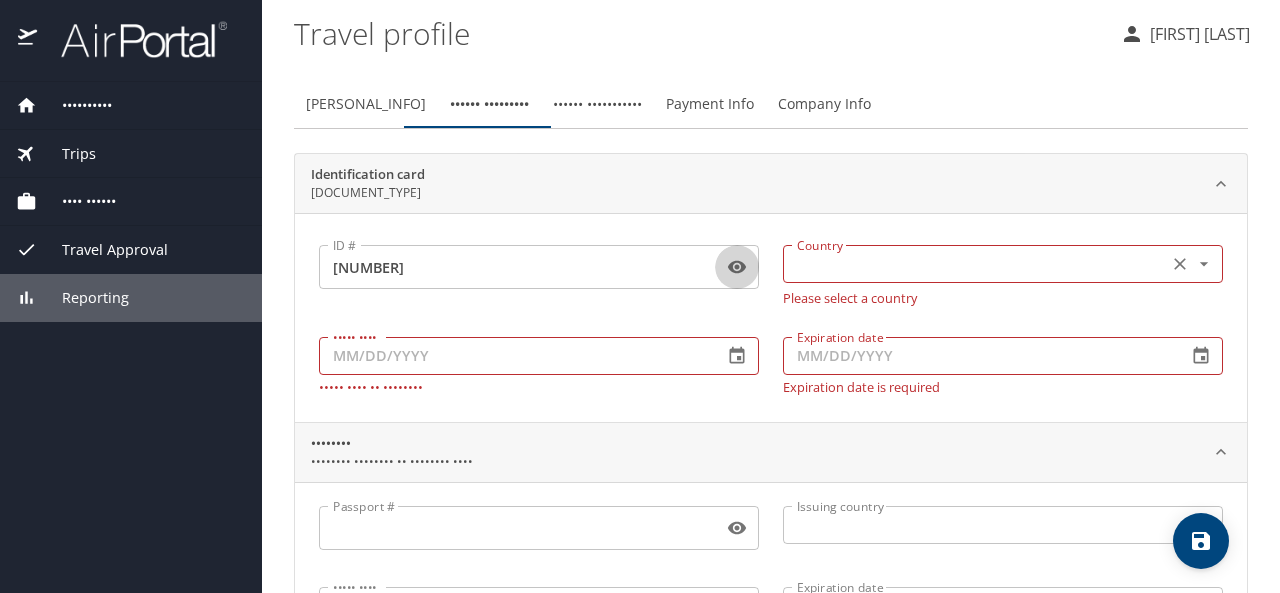 click at bounding box center (973, 264) 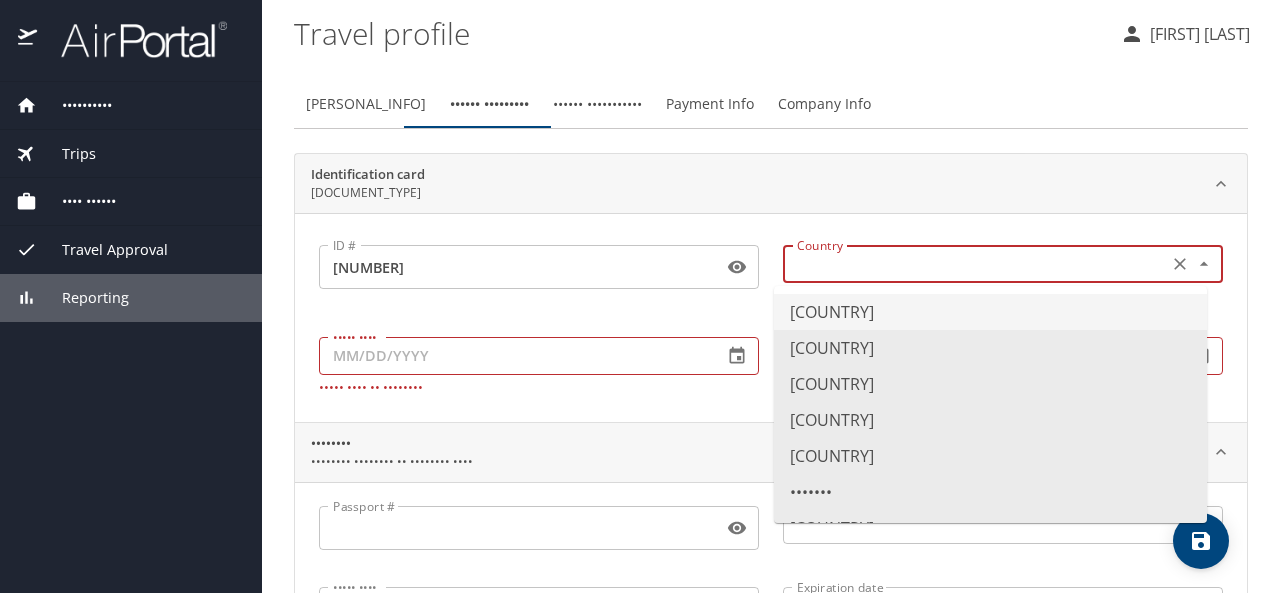 click on "United States of America" at bounding box center (990, 312) 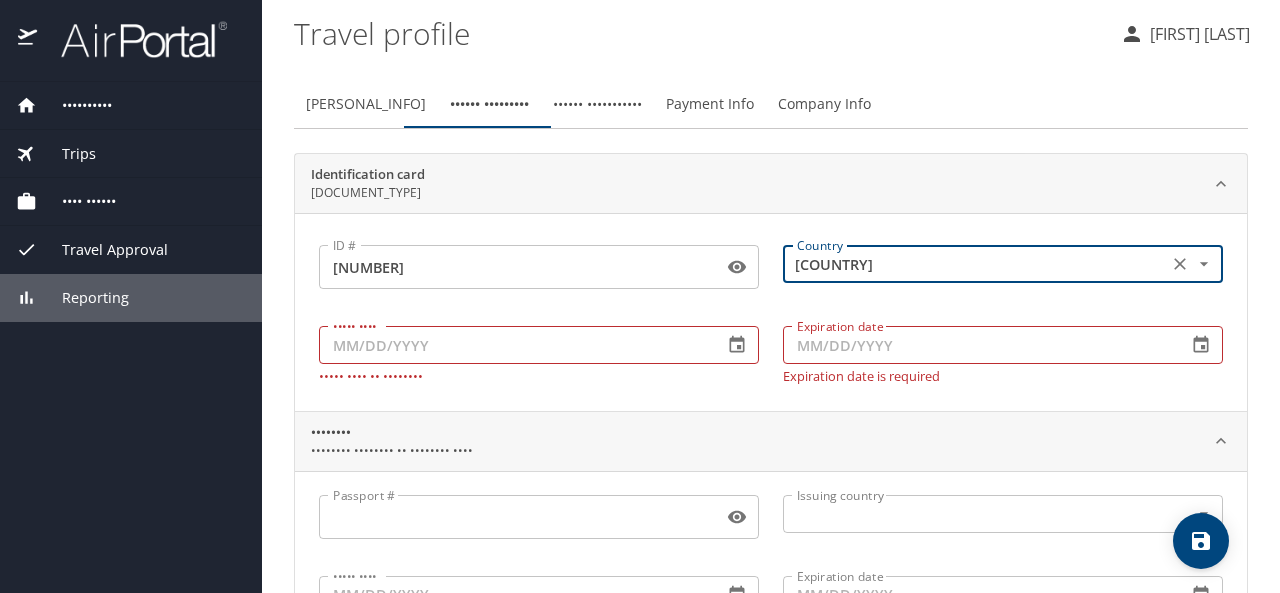 click on "Issue date" at bounding box center (513, 345) 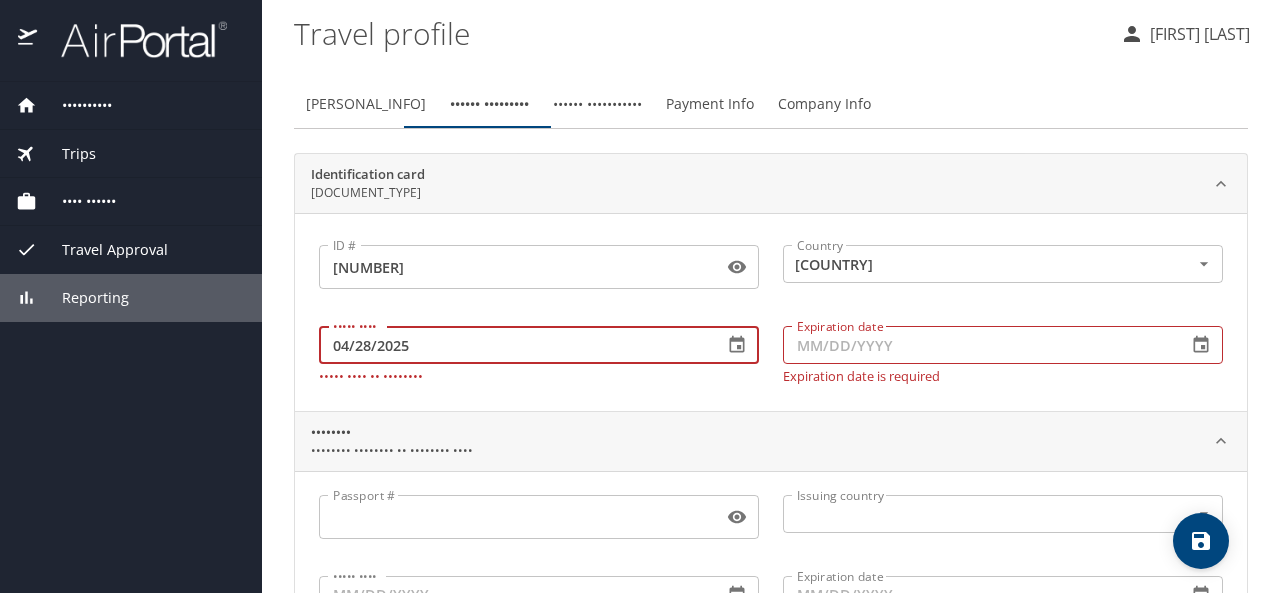 type on "04/28/2025" 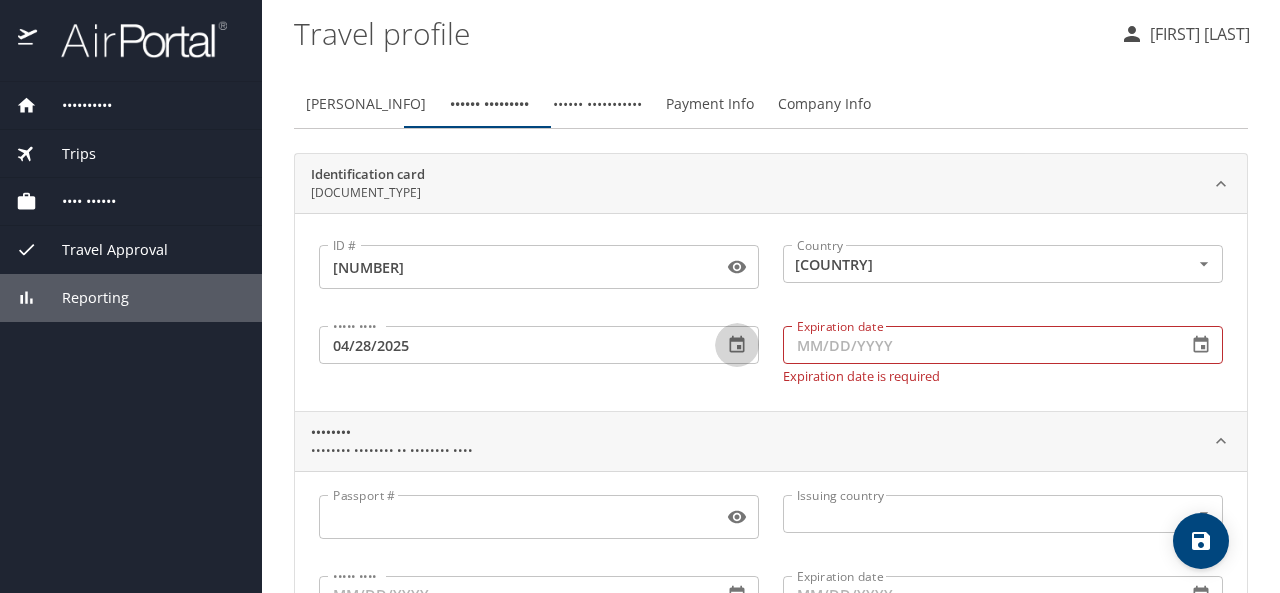 type 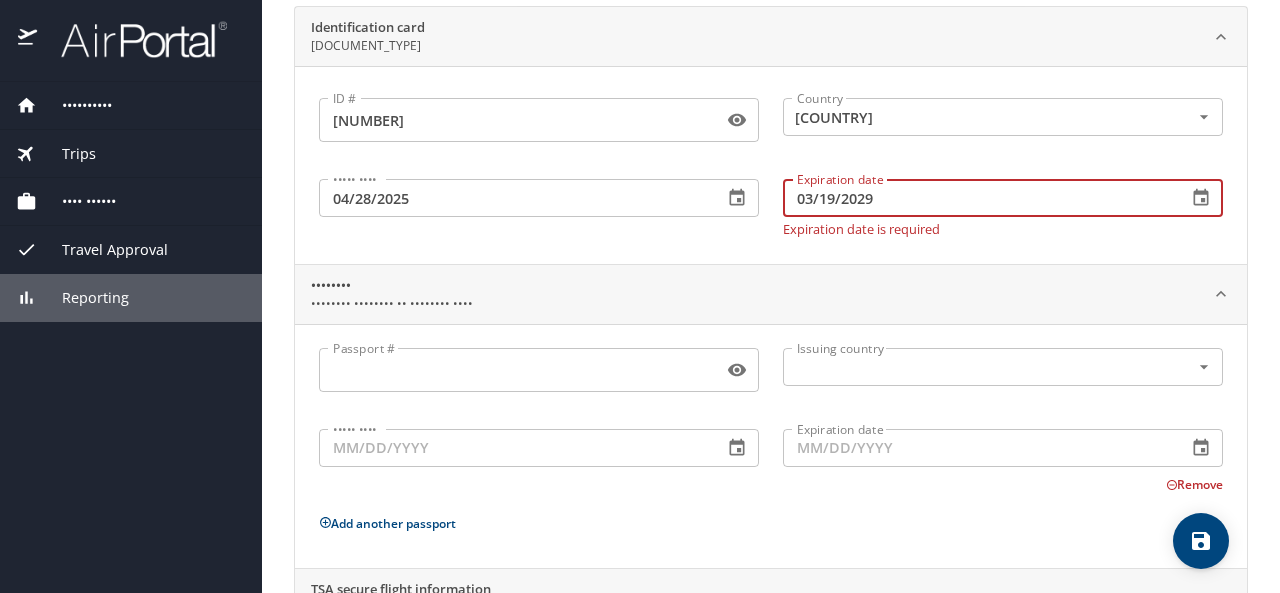scroll, scrollTop: 300, scrollLeft: 0, axis: vertical 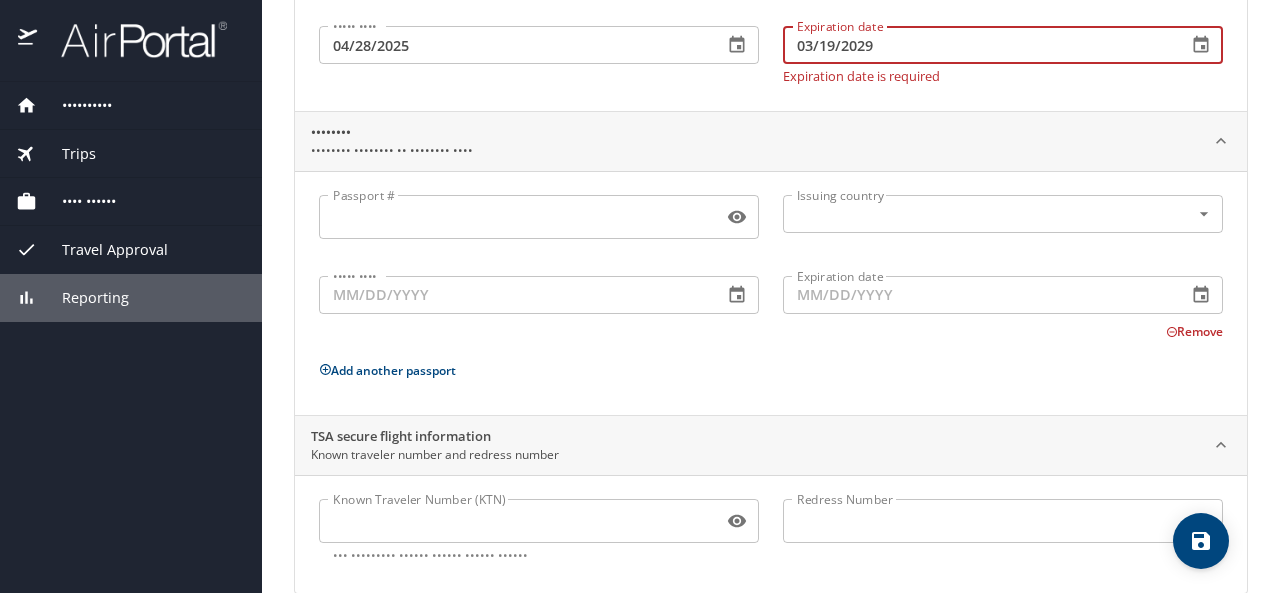type on "03/19/2029" 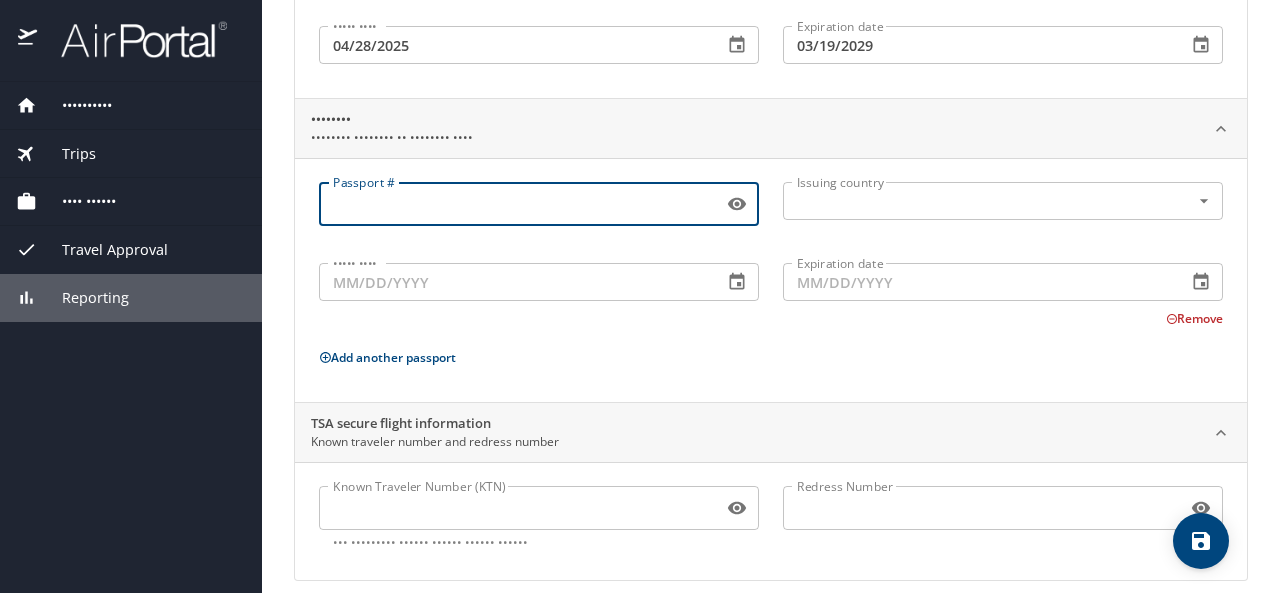 click on "Passport #" at bounding box center [517, 204] 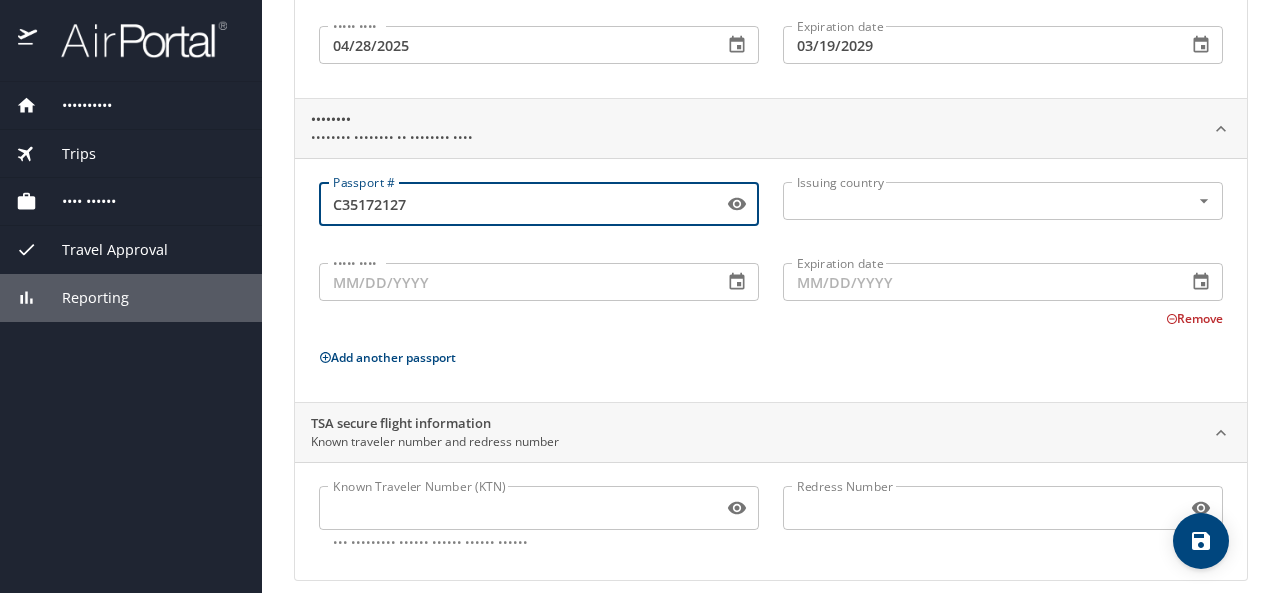 type on "C35172127" 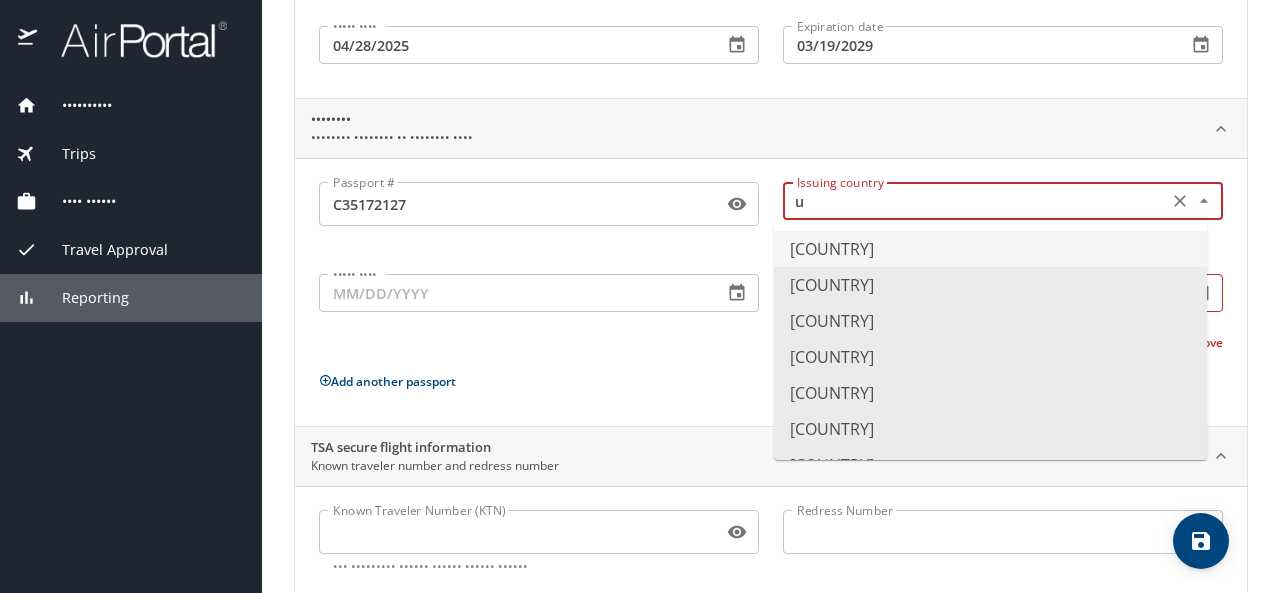 type on "u" 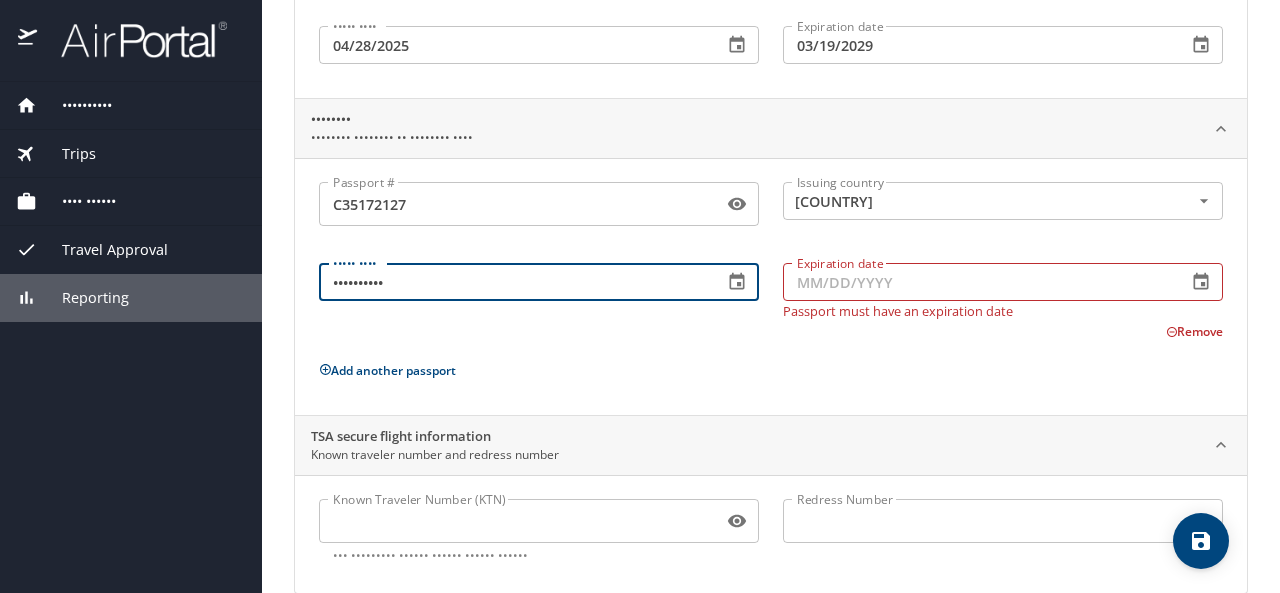 type on "10/24/2024" 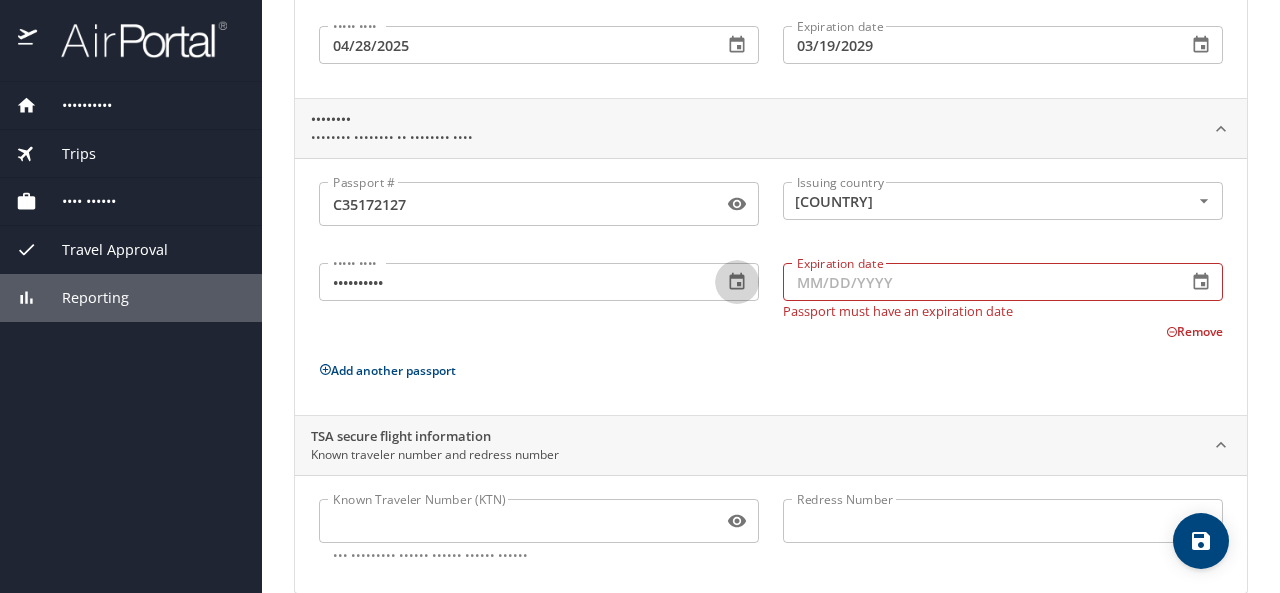type 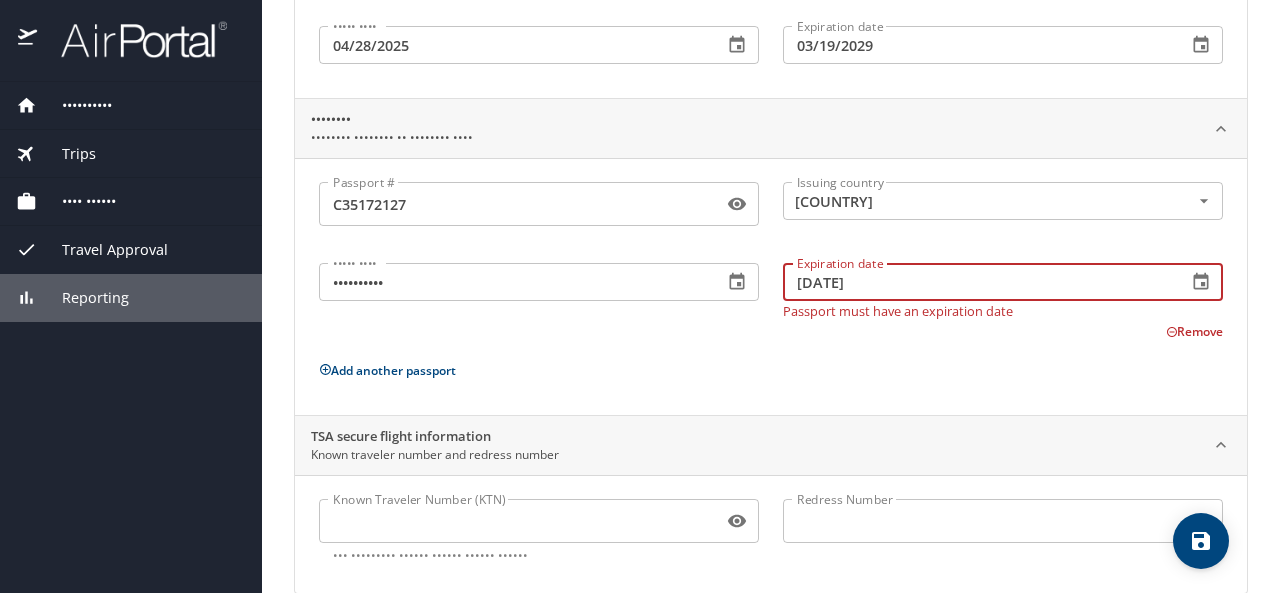 type on "10/23/2034" 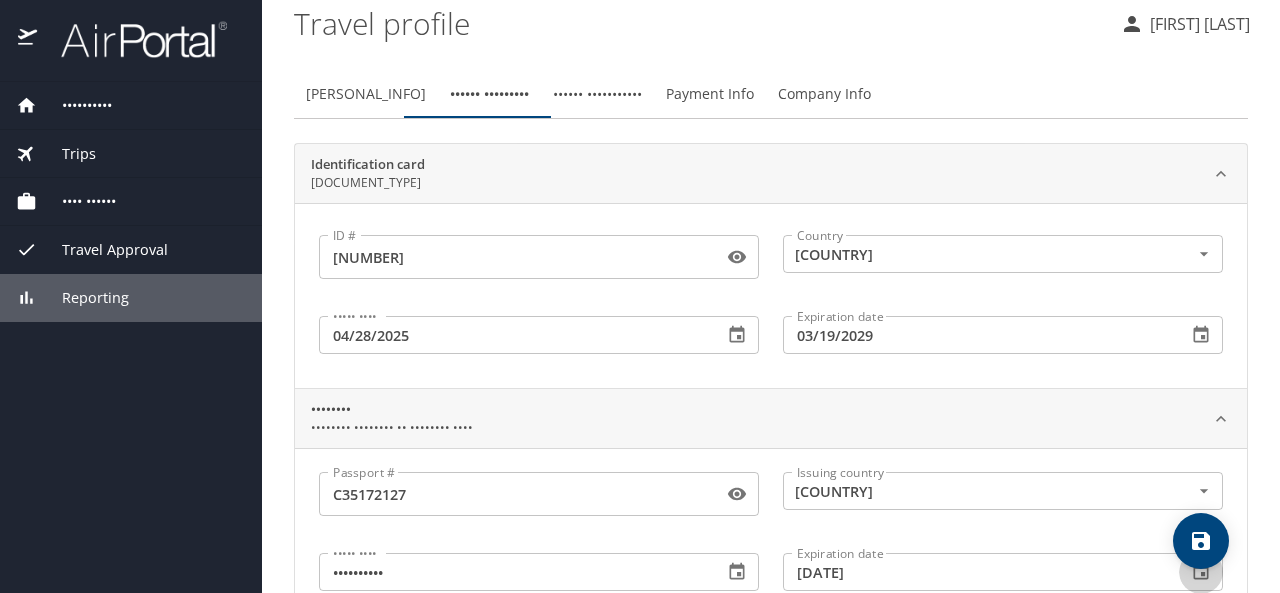 scroll, scrollTop: 0, scrollLeft: 0, axis: both 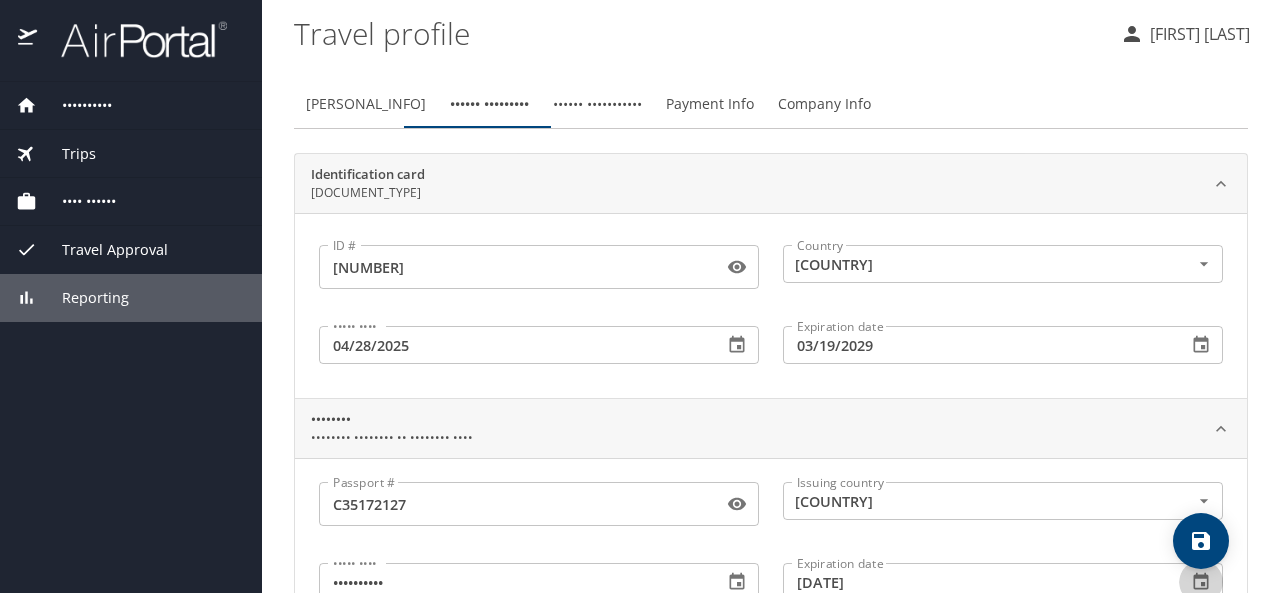 click at bounding box center [1201, 541] 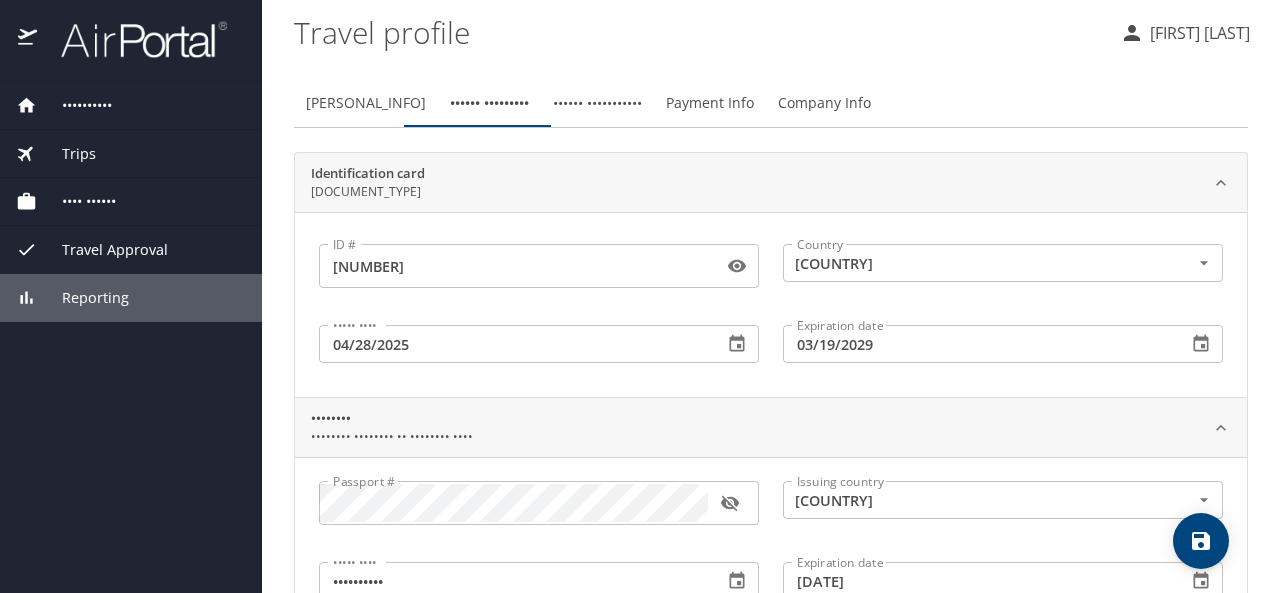 scroll, scrollTop: 0, scrollLeft: 0, axis: both 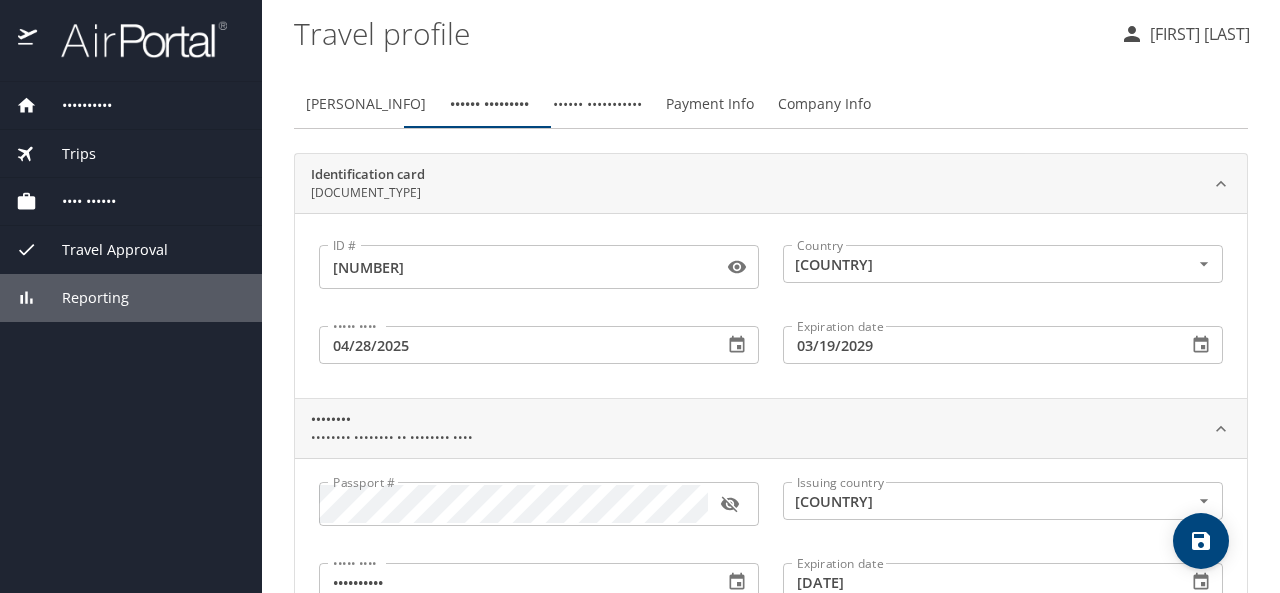 click on "Travel Preferences" at bounding box center (597, 104) 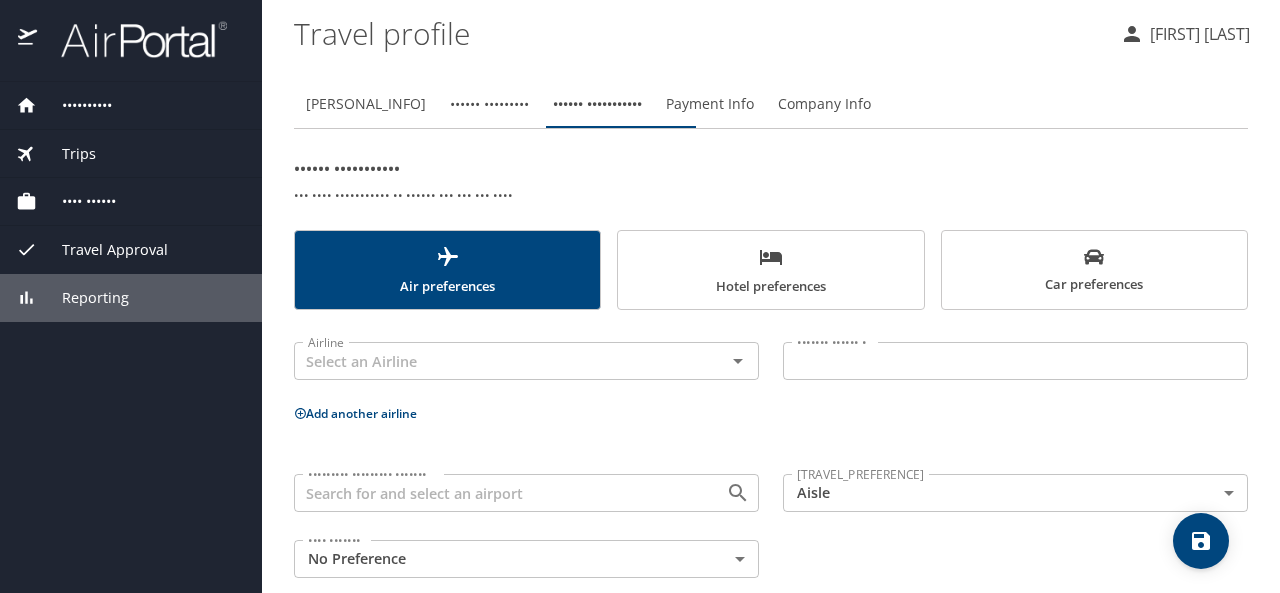 click on "Payment Info" at bounding box center (710, 104) 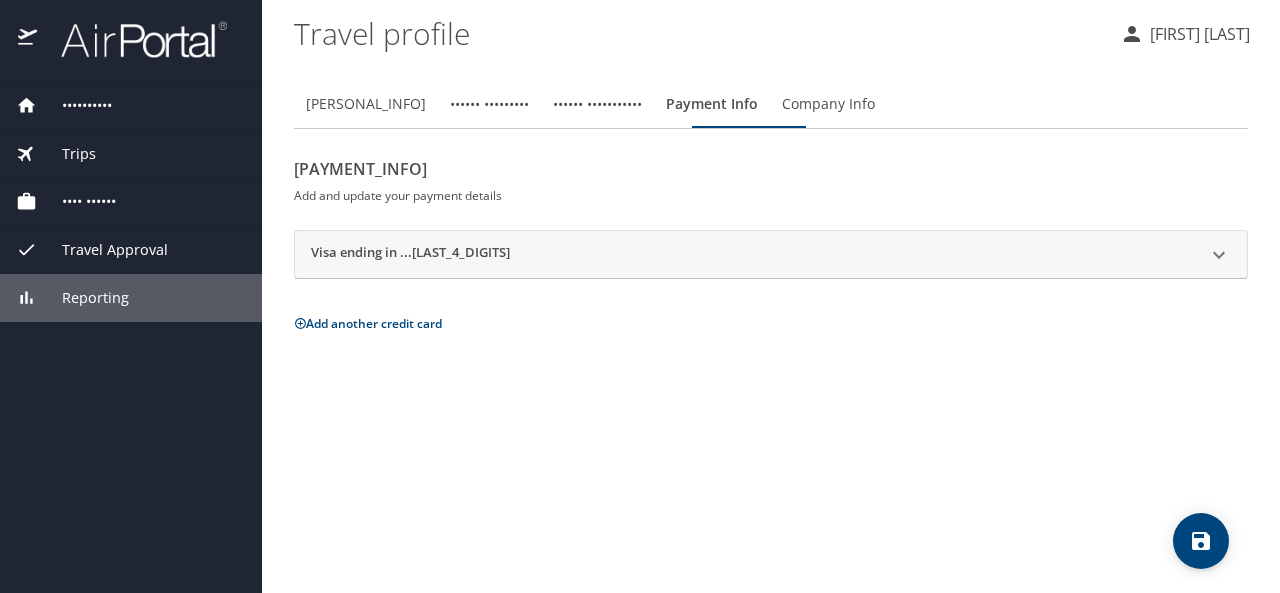 click on "Company Info" at bounding box center [828, 104] 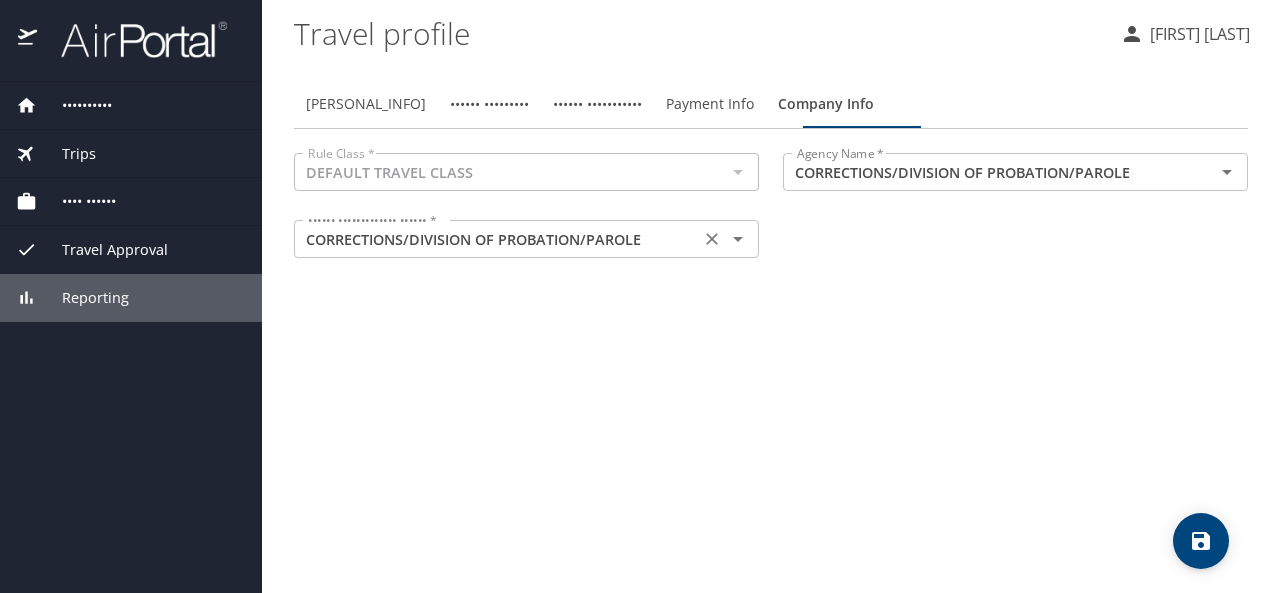 click at bounding box center [1227, 172] 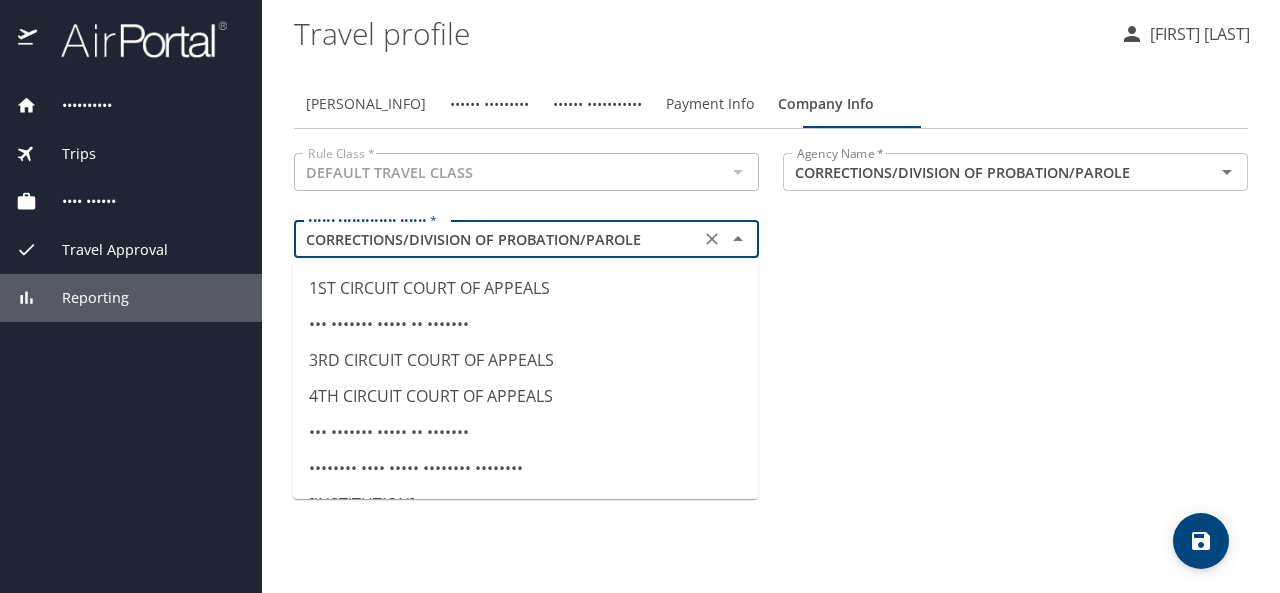 scroll, scrollTop: 1863, scrollLeft: 0, axis: vertical 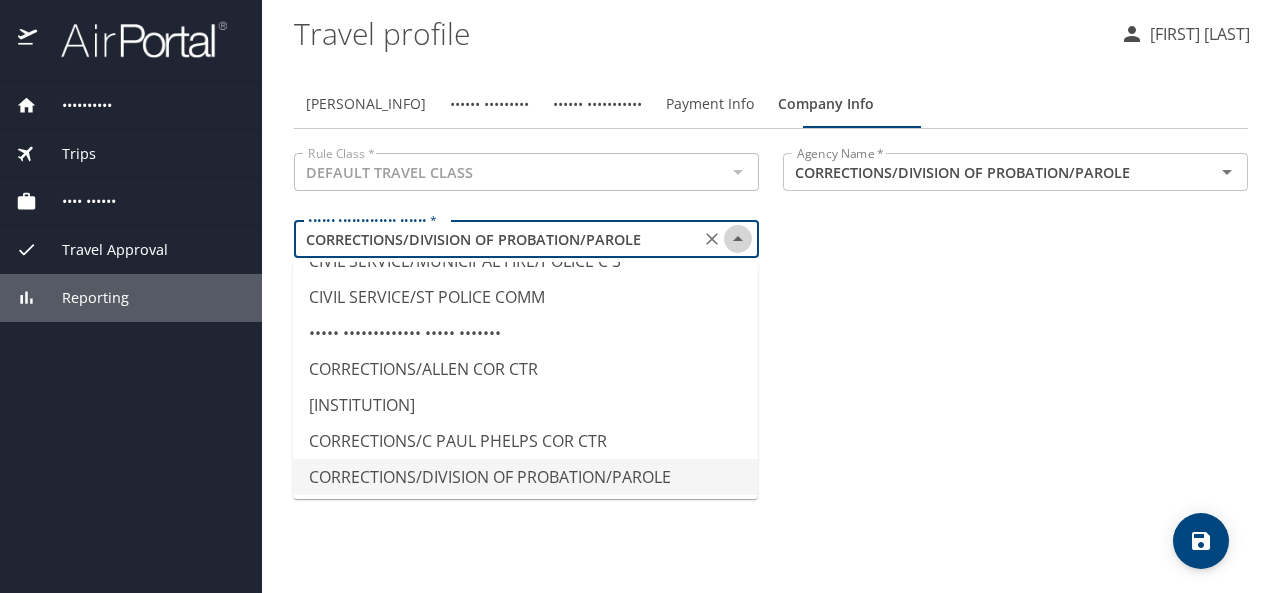 click at bounding box center [738, 239] 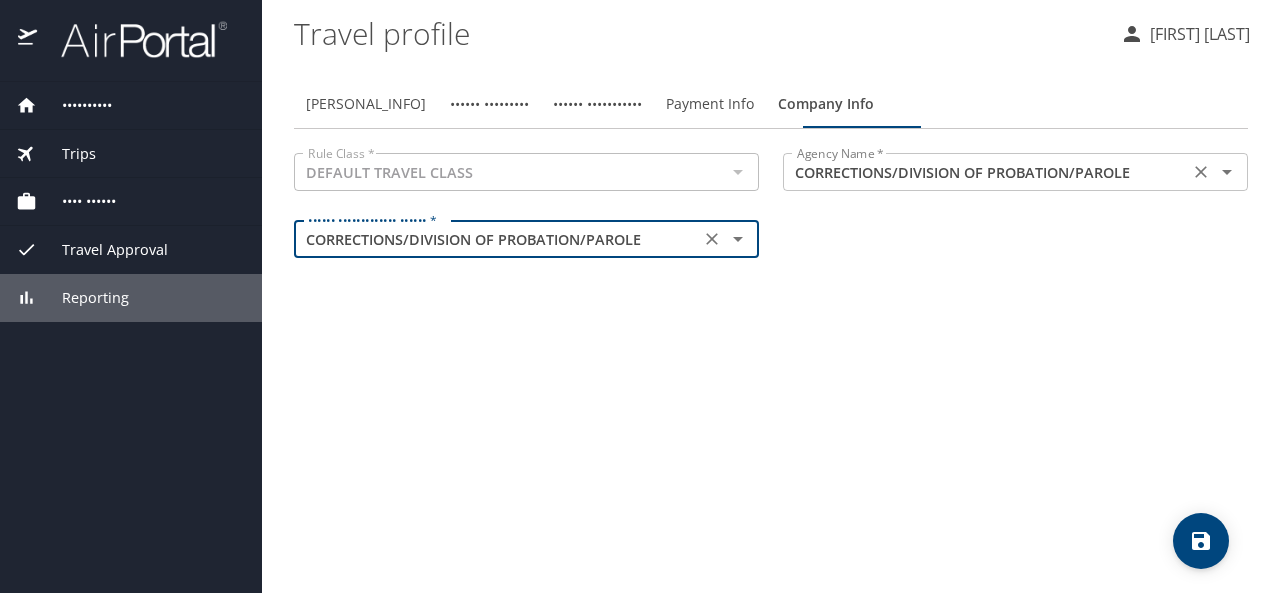 click at bounding box center [1227, 172] 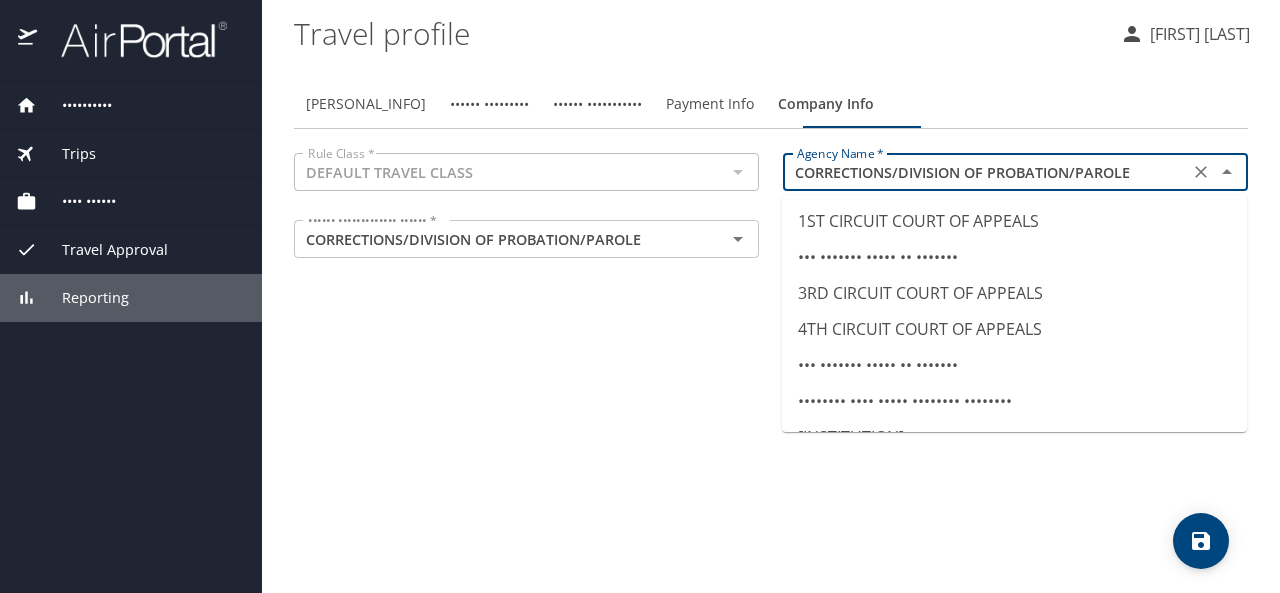 scroll, scrollTop: 1899, scrollLeft: 0, axis: vertical 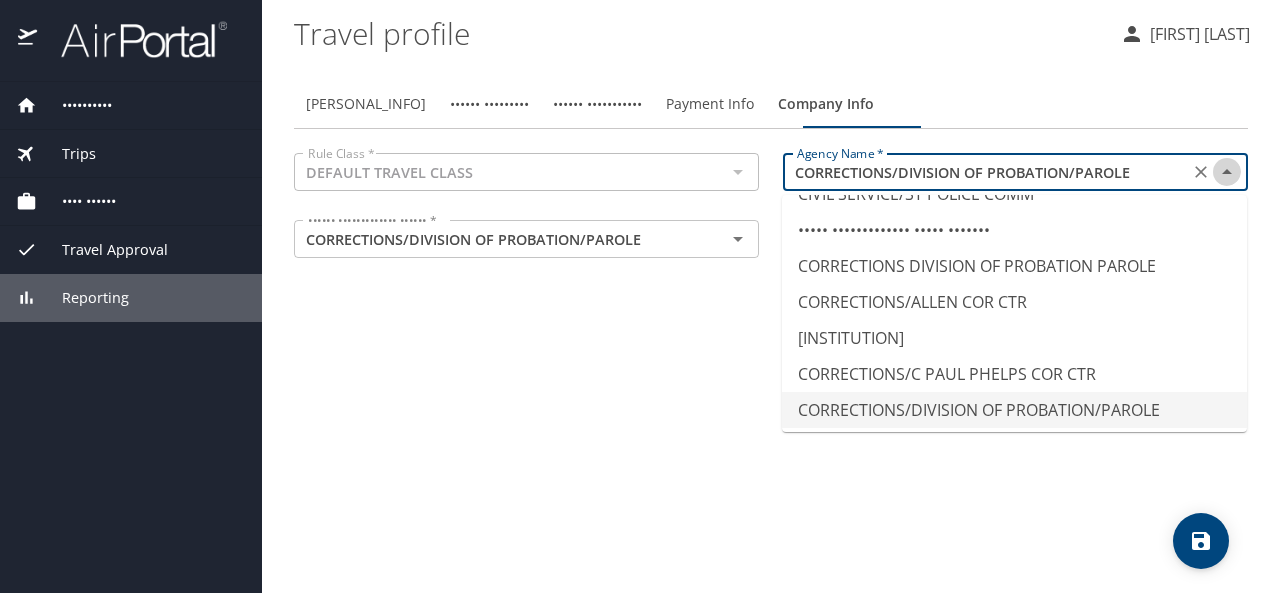 click at bounding box center (1227, 172) 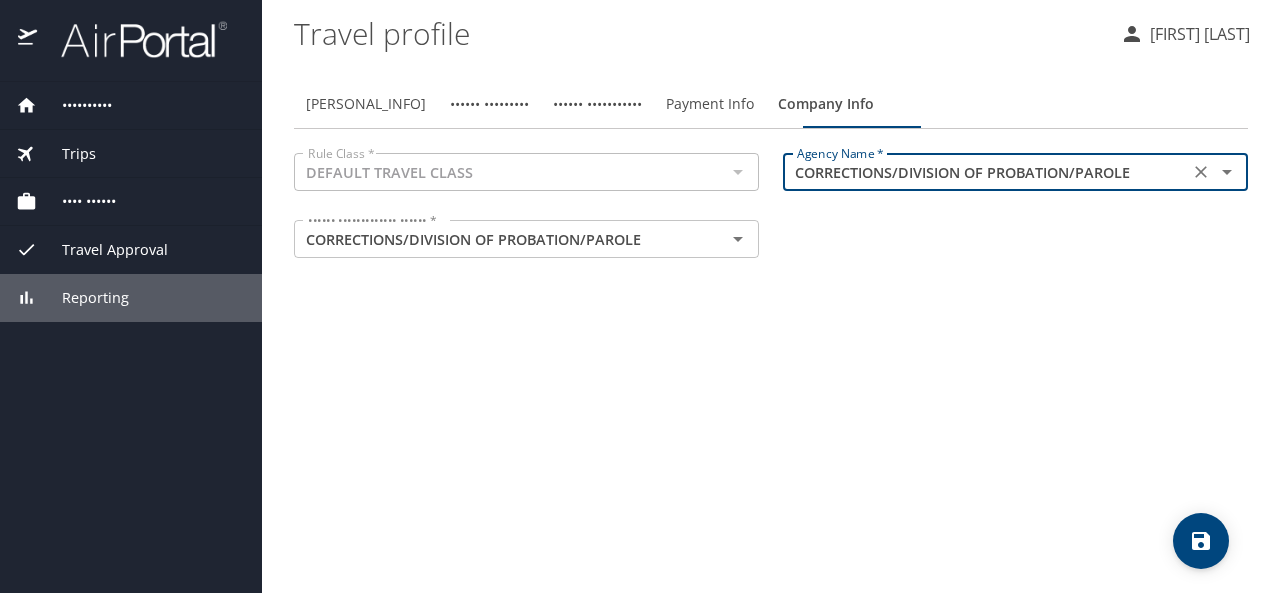 click on "Personal Info Travel Documents Travel Preferences Payment Info Company Info Rule Class   * DEFAULT TRAVEL CLASS Rule Class   * Agency Name   * CORRECTIONS/DIVISION OF PROBATION/PAROLE Agency Name   * Agency Name/Division Number   * CORRECTIONS/DIVISION OF PROBATION/PAROLE Agency Name/Division Number   *" at bounding box center (771, 328) 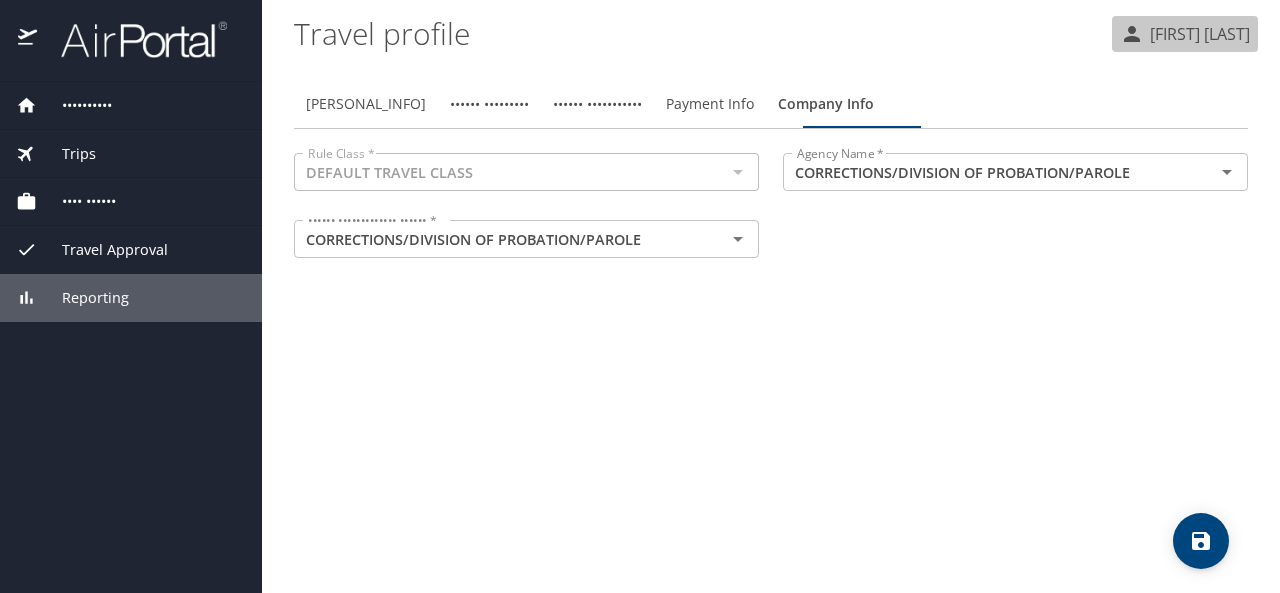 click on "[FIRST] [LAST]" at bounding box center (1197, 34) 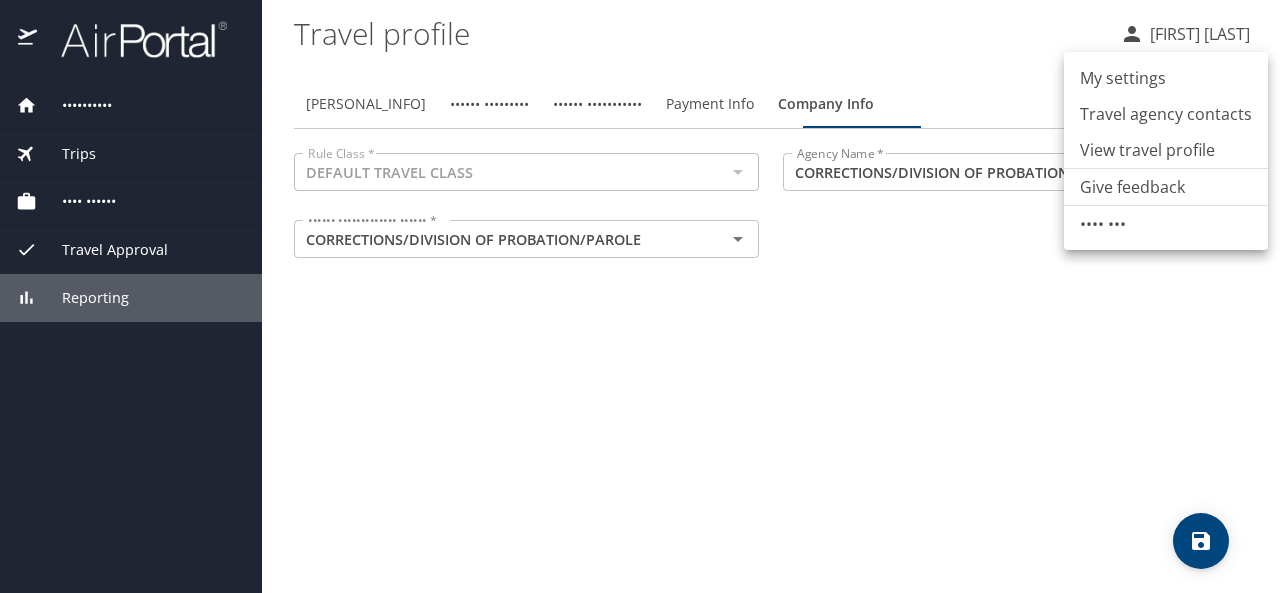 click on "View travel profile" at bounding box center (1166, 150) 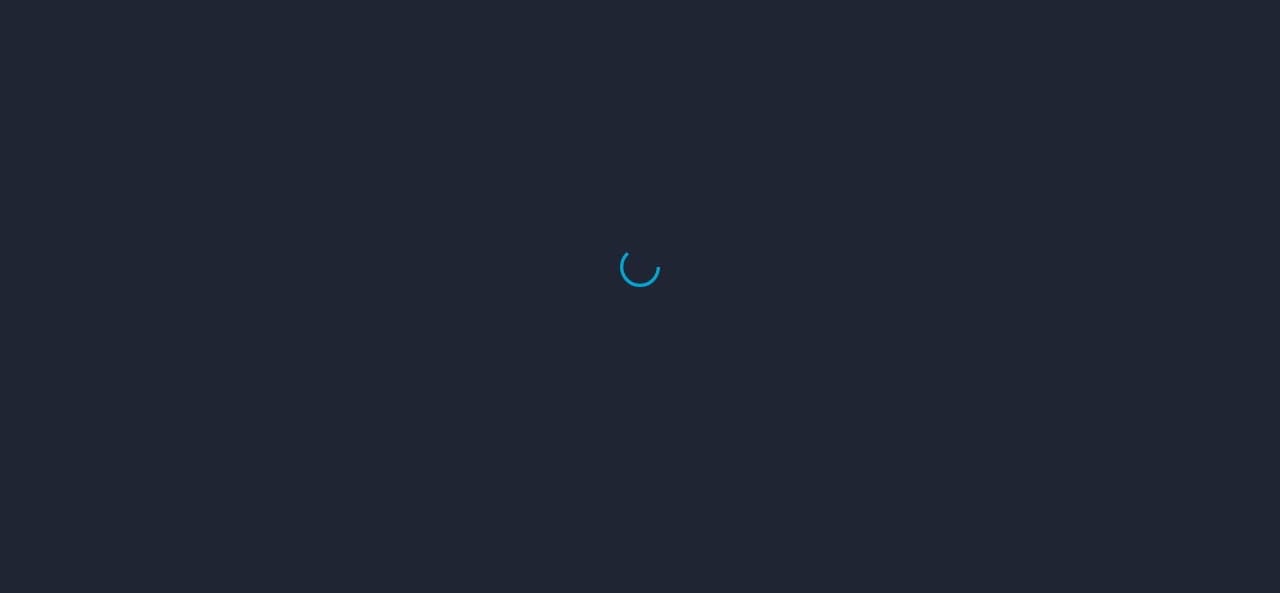 scroll, scrollTop: 0, scrollLeft: 0, axis: both 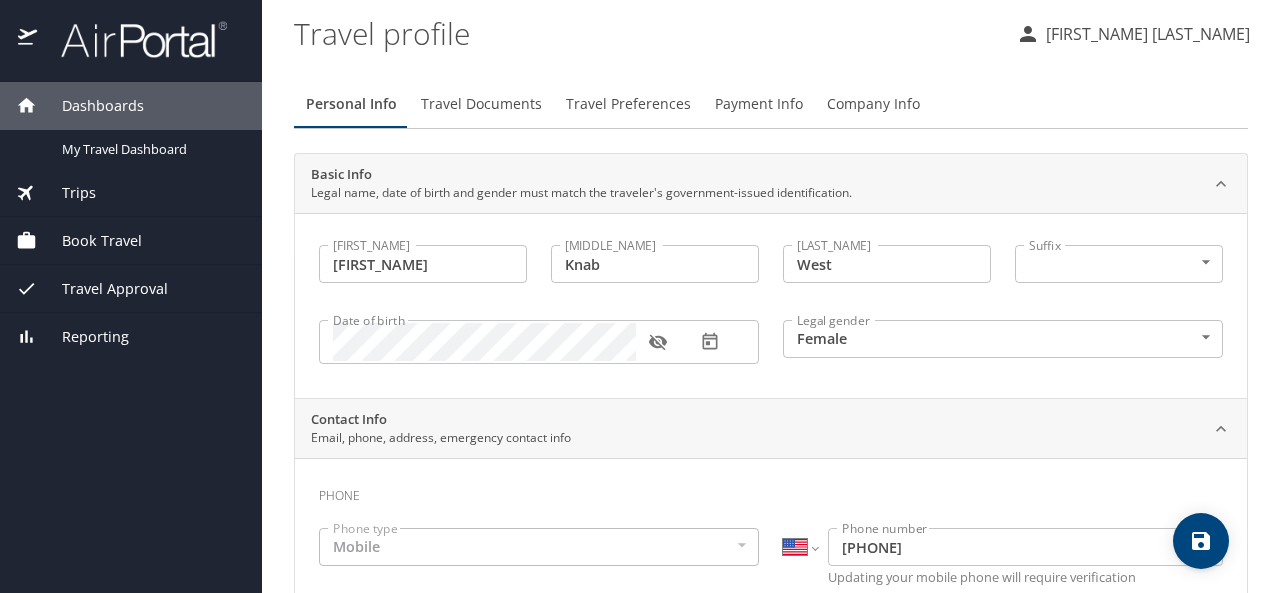 click on "[FIRST_NAME] [LAST_NAME]" at bounding box center (1145, 34) 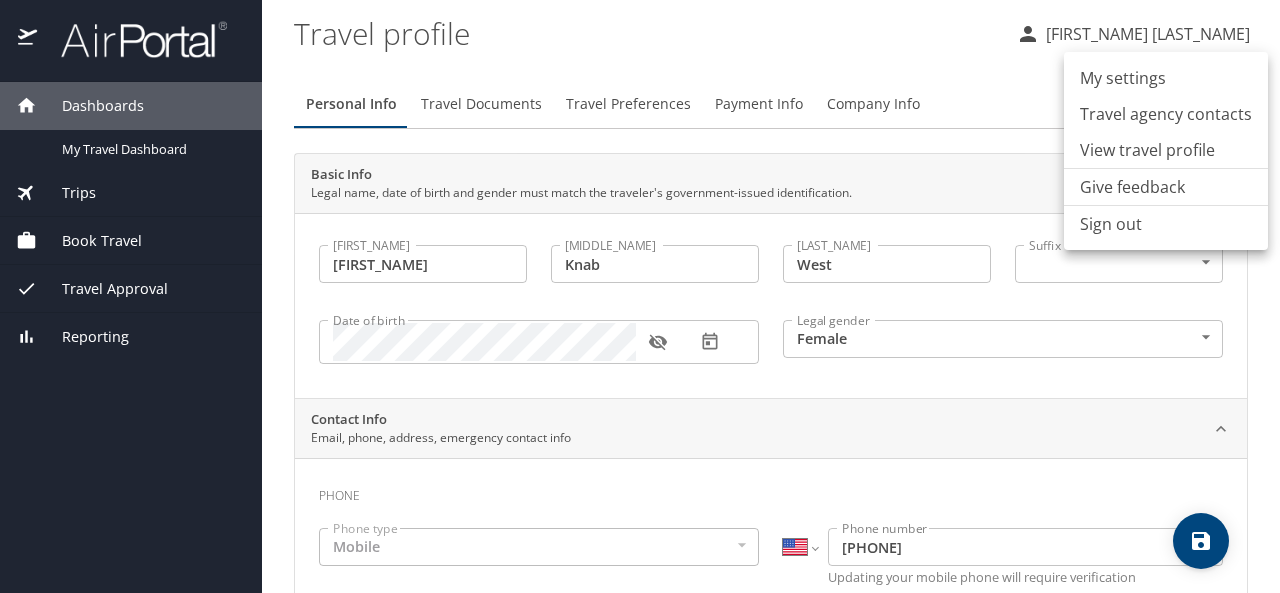 click on "My settings" at bounding box center [1166, 78] 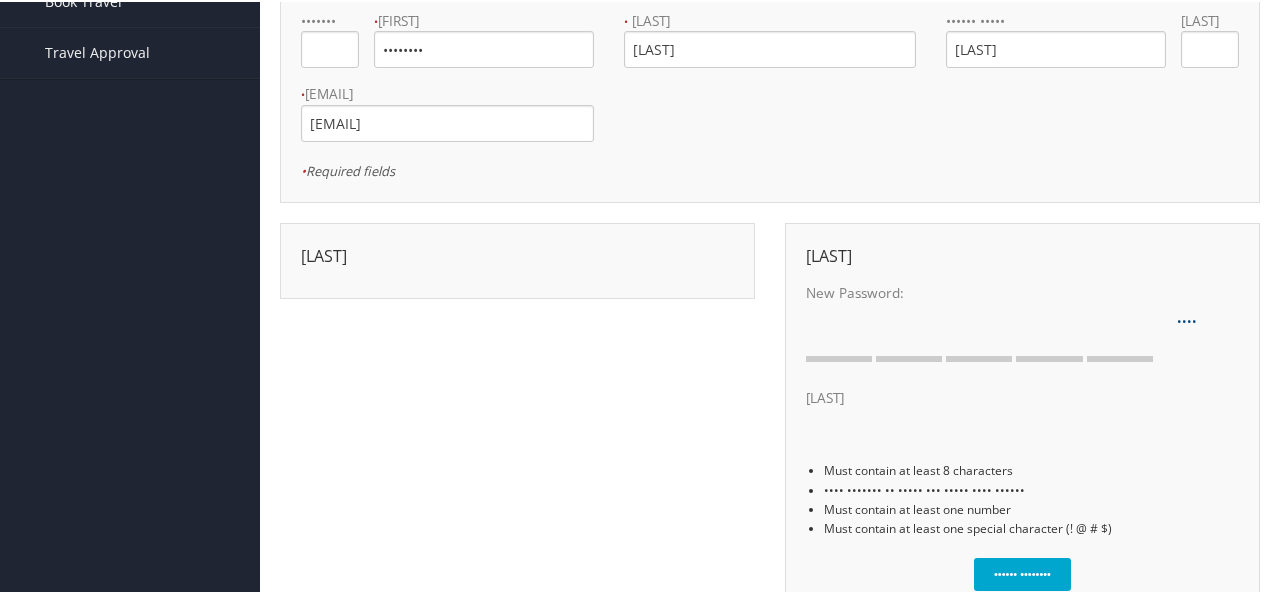 scroll, scrollTop: 200, scrollLeft: 0, axis: vertical 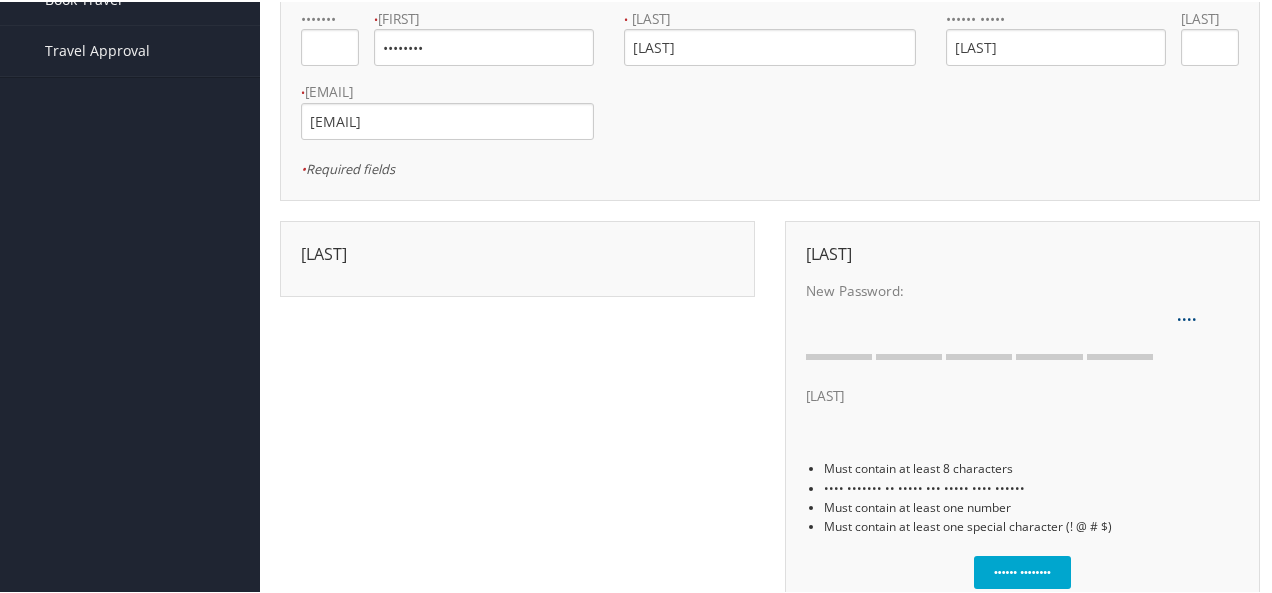 click on "•••••••••••••••••••   •••• ••••••••• • ••••••••     ••••••   ••••••••   ••••••   ••••••••   •••   •••••••   •••••••   ••••••   ••• •••••   ••••••   ••••   •••••••   •••••   ••••••   ••••••   ••••••••••   ••••••   •••••••   ••••••   ••••••••   ••••••••   ••••••   ••••••••   ••••••• •••   •••••••   •••••   •••••   ••••••   •••••••••   •••••••••   •••••••••   •••••••••   ••••   •••••••   ••••••   •••••••   ••••••   ••••••••   ••••••••   ••••••••   ••••••••   ••••••••••   ••••••   ••••••   •••••••   ••••••   •••••   ••••••   ••••••   ••••••   •••••••   ••••••   •••••••••   •••••••••   •••••   ••••••   •••••   •••••••   •••••••   •••••••   •••••••••   ••••   ••••   ••••••••   •••••   •••••••   •••   •••••   ••••••••••   ••••   •••••   •••••   •••••••   •••••••   •••••••   •••   •••••••   •••••••••   ••••••••   •••••••••   ••••••••   •••••   ••••••••   ••••••••••   •••••   •••••   •••••   ••••••   •••••   •••••   •••••   •••••••   •••••••   ••••••   •••••   ••••" at bounding box center [517, 252] 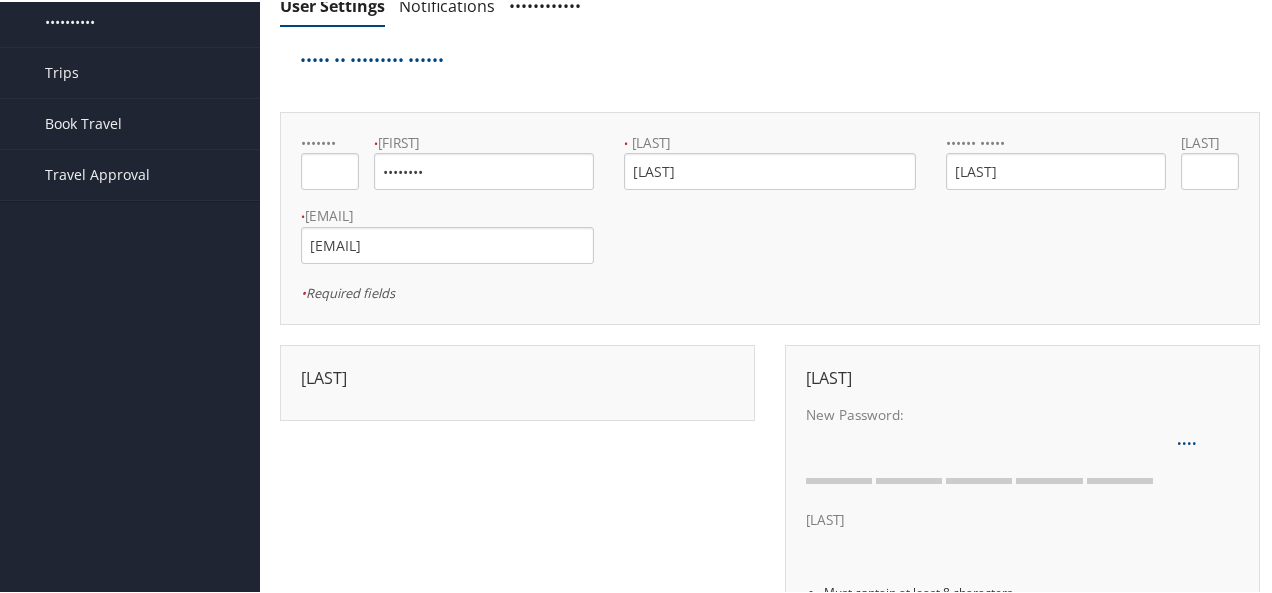 scroll, scrollTop: 0, scrollLeft: 0, axis: both 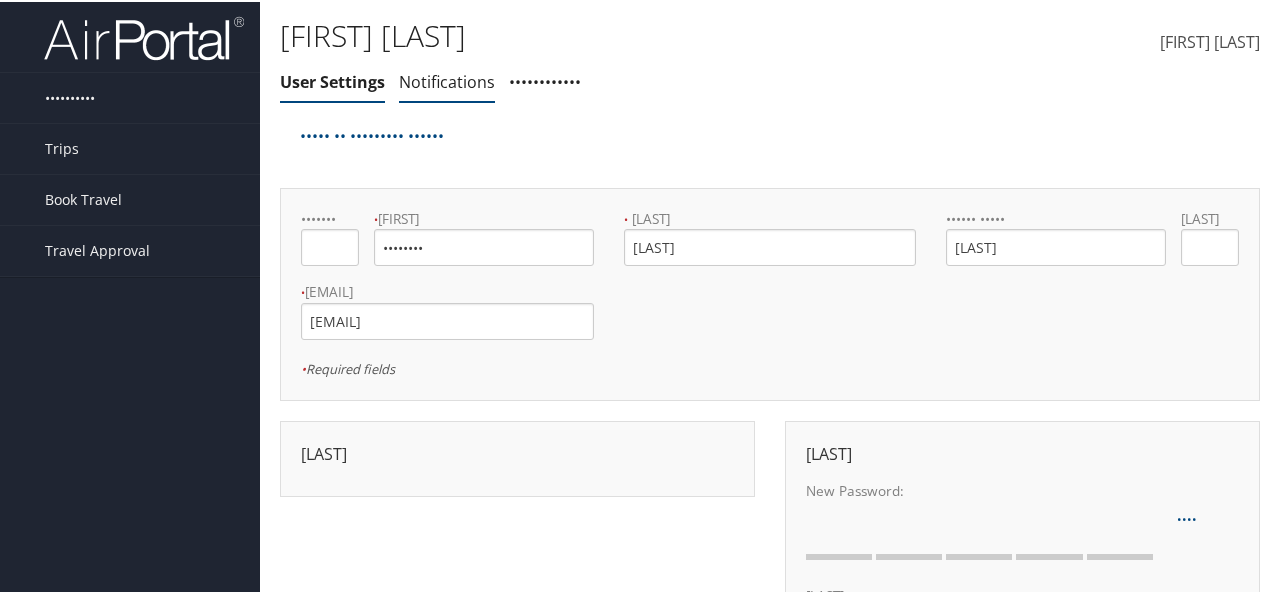 click on "Notifications" at bounding box center (447, 80) 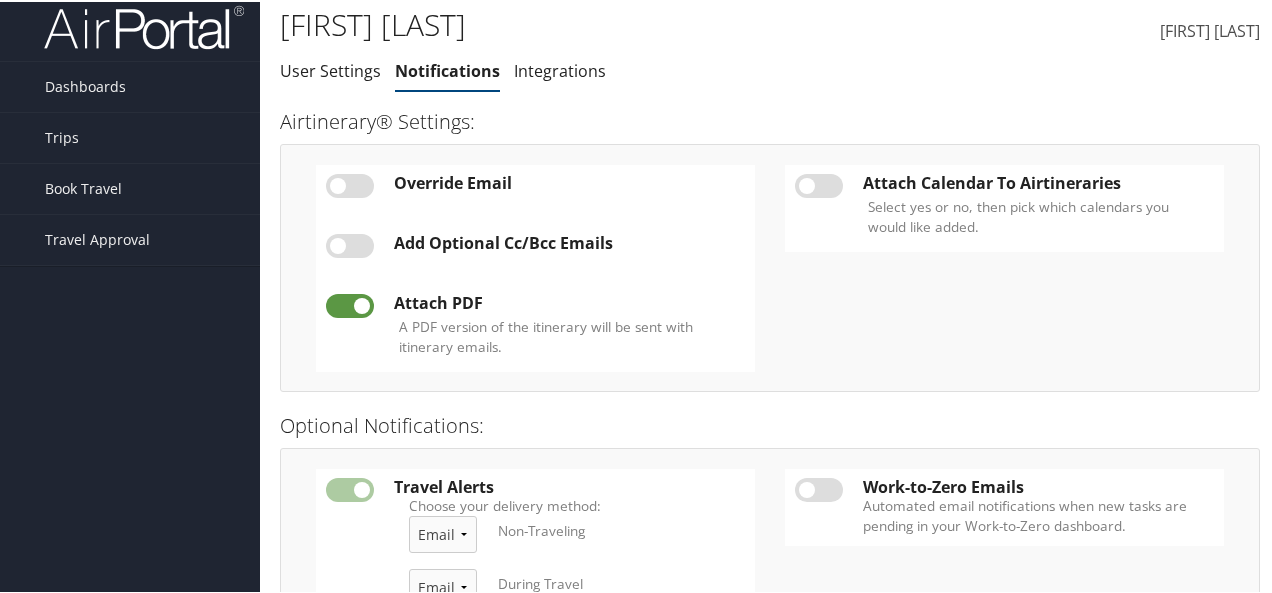 scroll, scrollTop: 0, scrollLeft: 0, axis: both 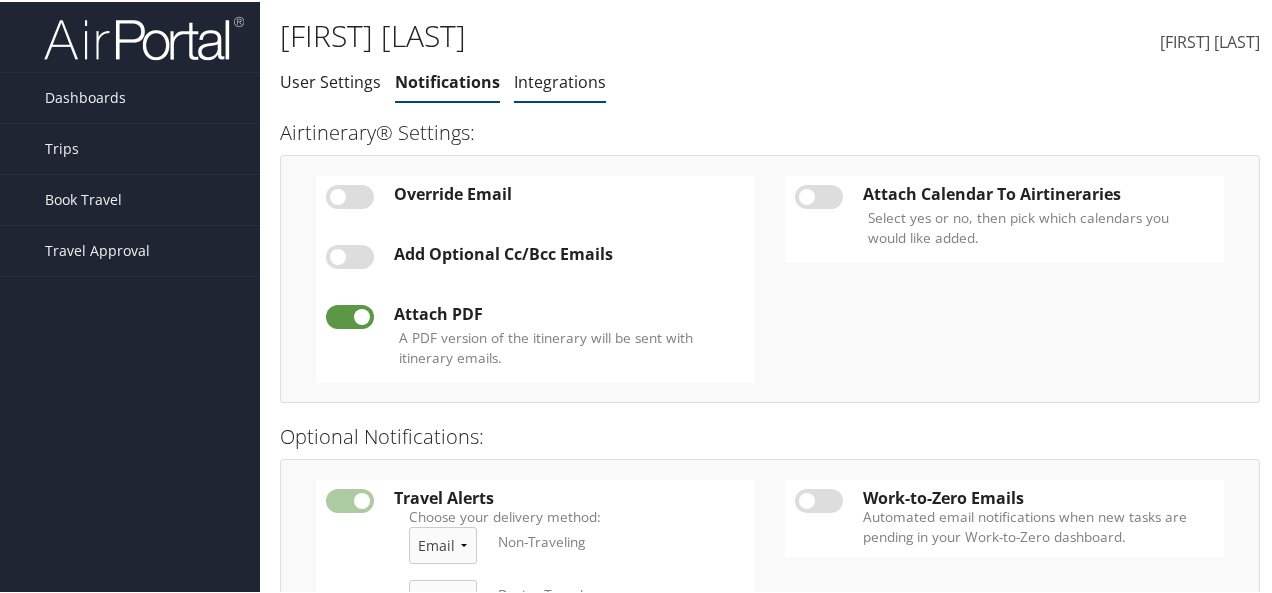 click on "Integrations" at bounding box center (560, 80) 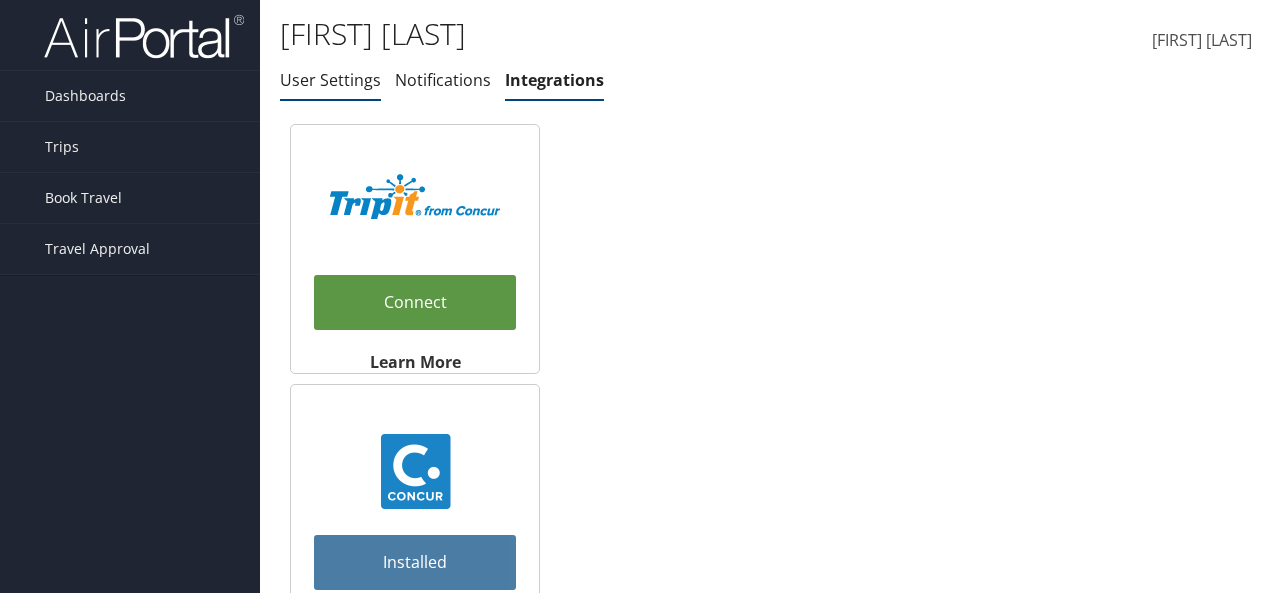 scroll, scrollTop: 0, scrollLeft: 0, axis: both 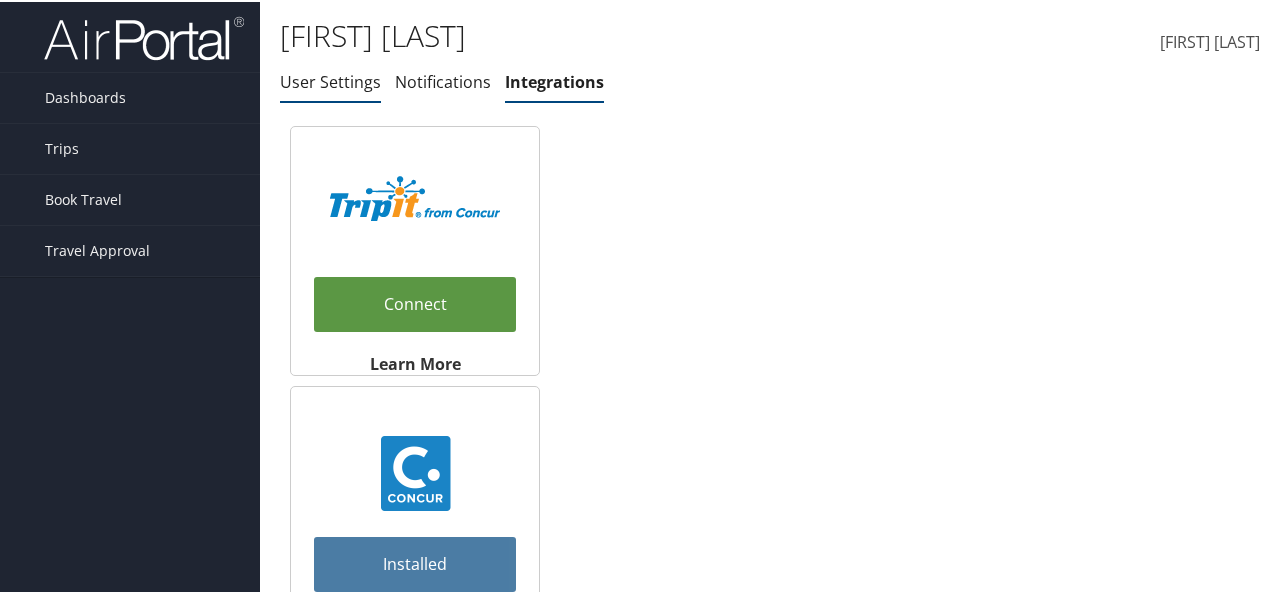 click on "User Settings" at bounding box center [330, 80] 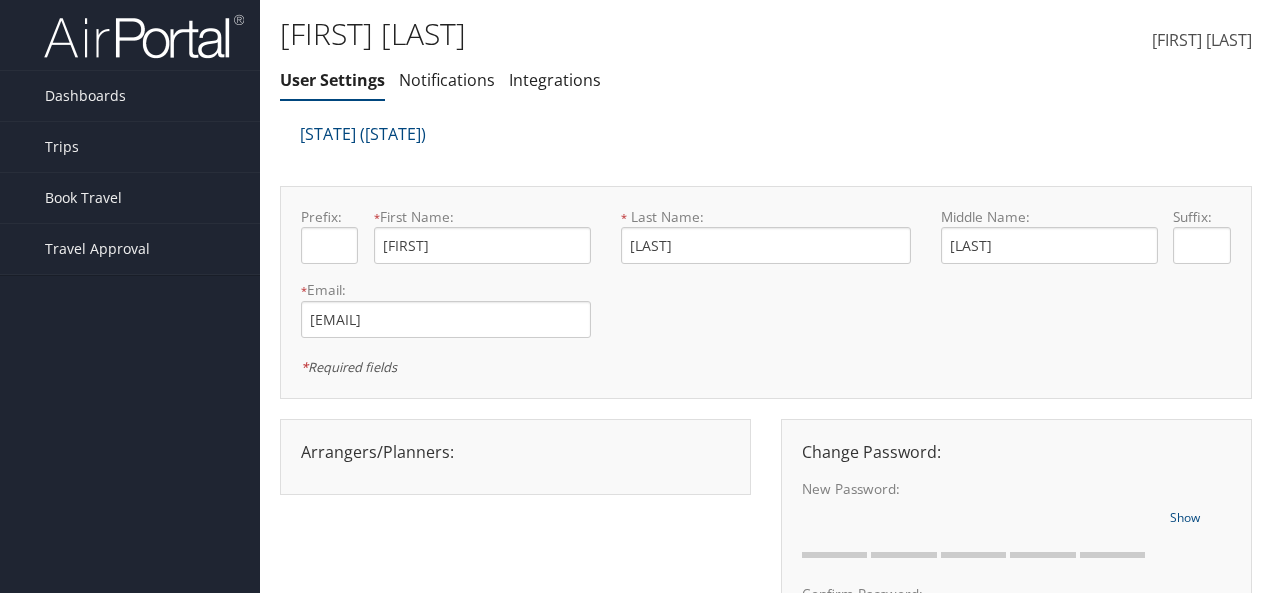 scroll, scrollTop: 0, scrollLeft: 0, axis: both 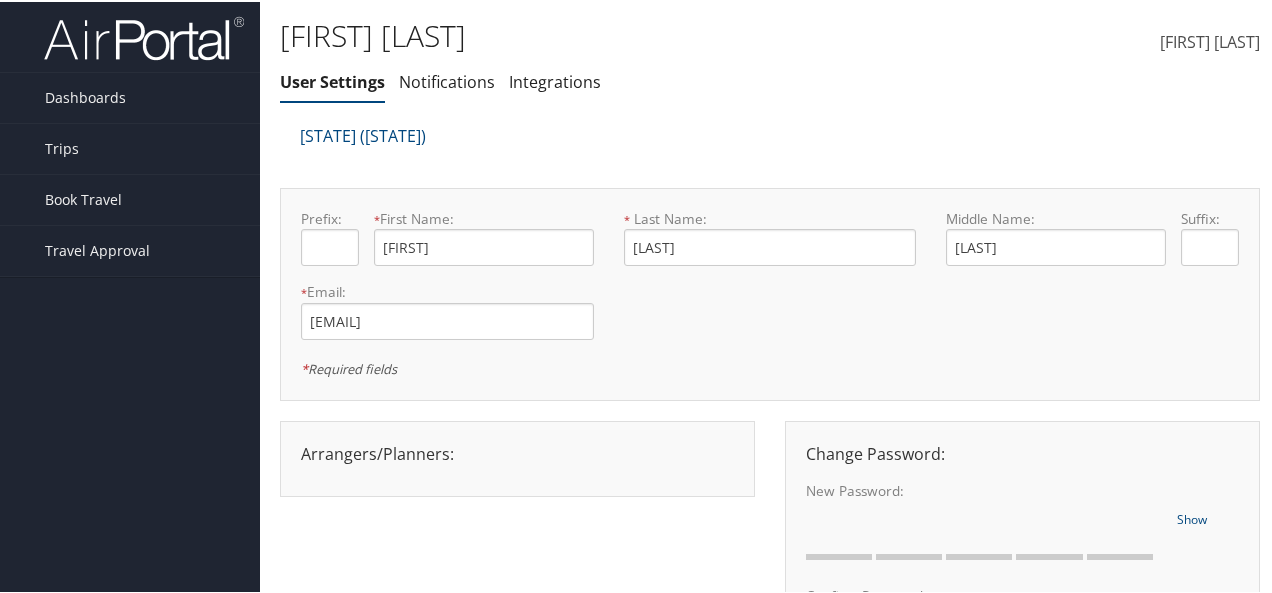 click on "[FIRST_NAME] [LAST_NAME]" at bounding box center (1210, 40) 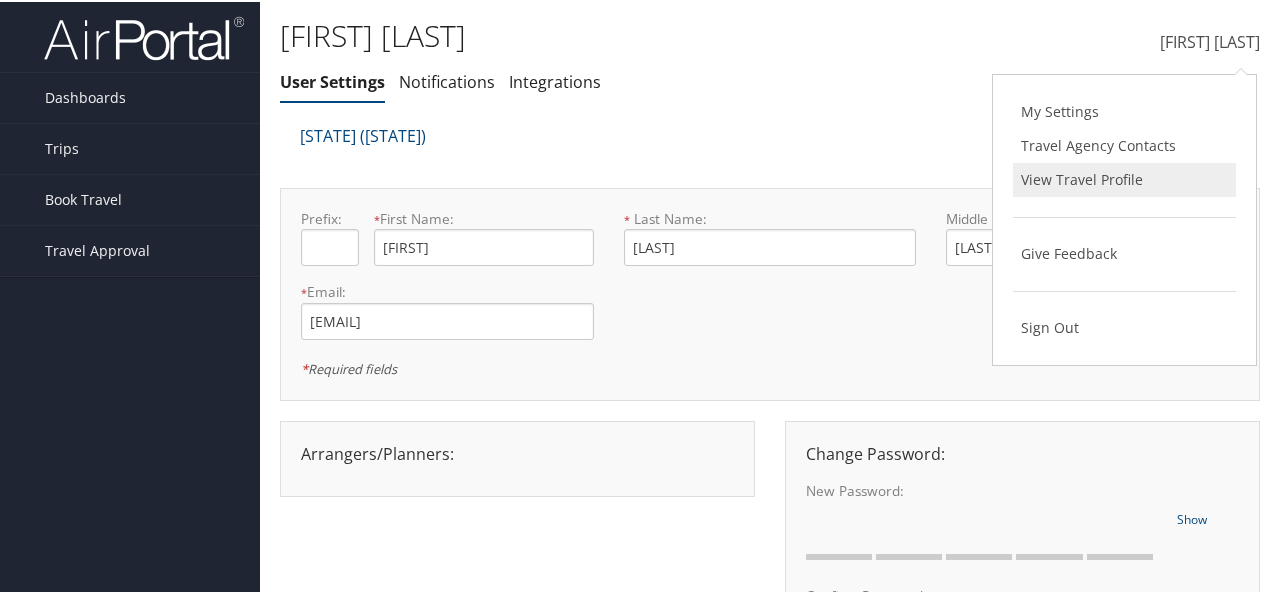 click on "View Travel Profile" at bounding box center (1124, 178) 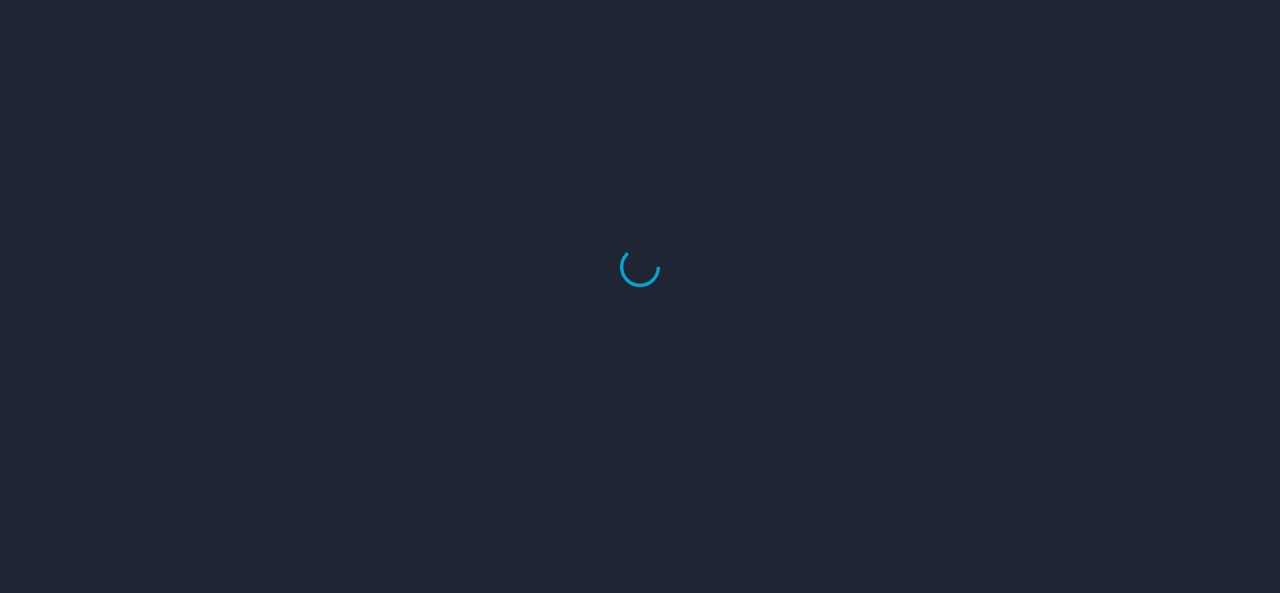 scroll, scrollTop: 0, scrollLeft: 0, axis: both 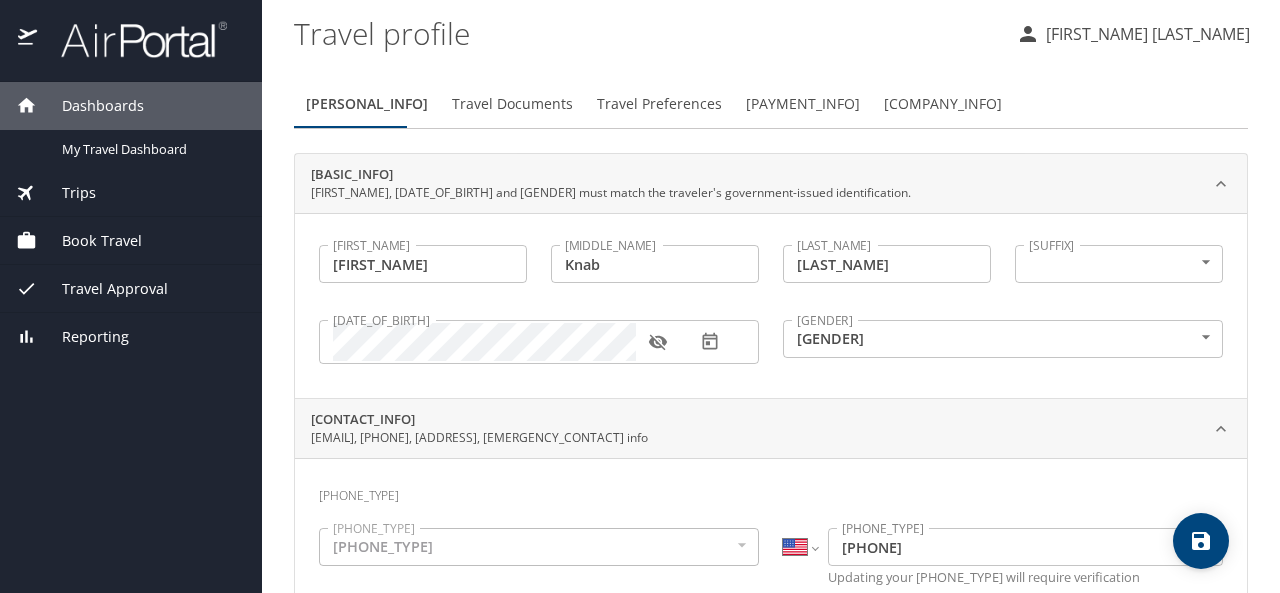 click on "[FIRST] [LAST]" at bounding box center (1145, 34) 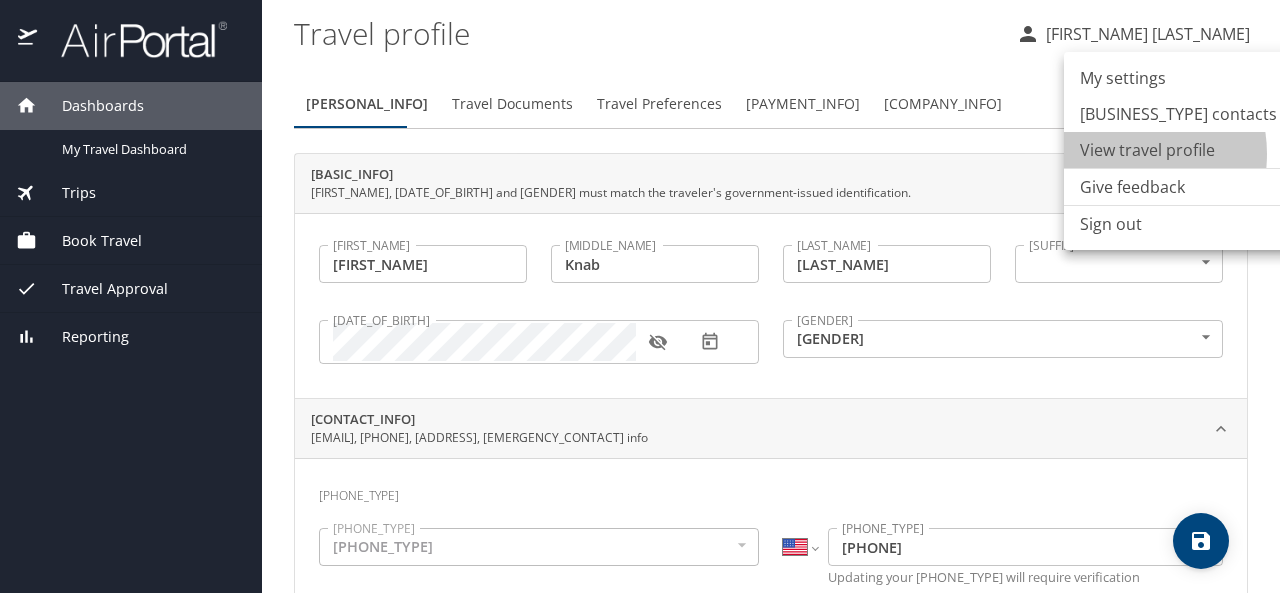 click on "View travel profile" at bounding box center (1178, 150) 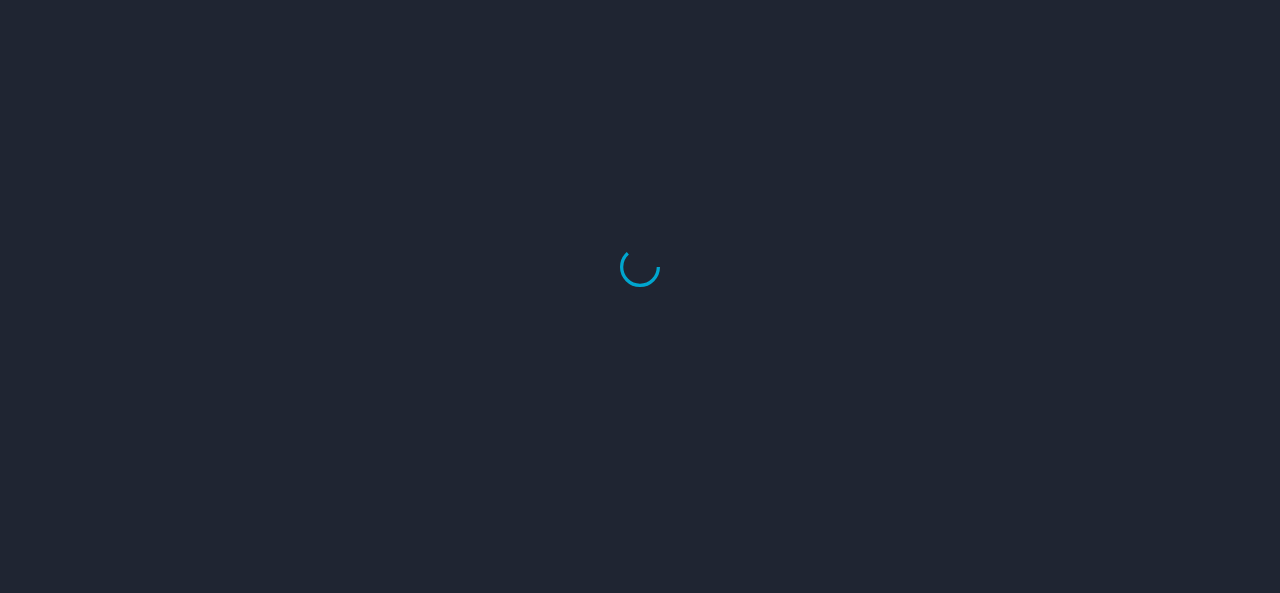 scroll, scrollTop: 0, scrollLeft: 0, axis: both 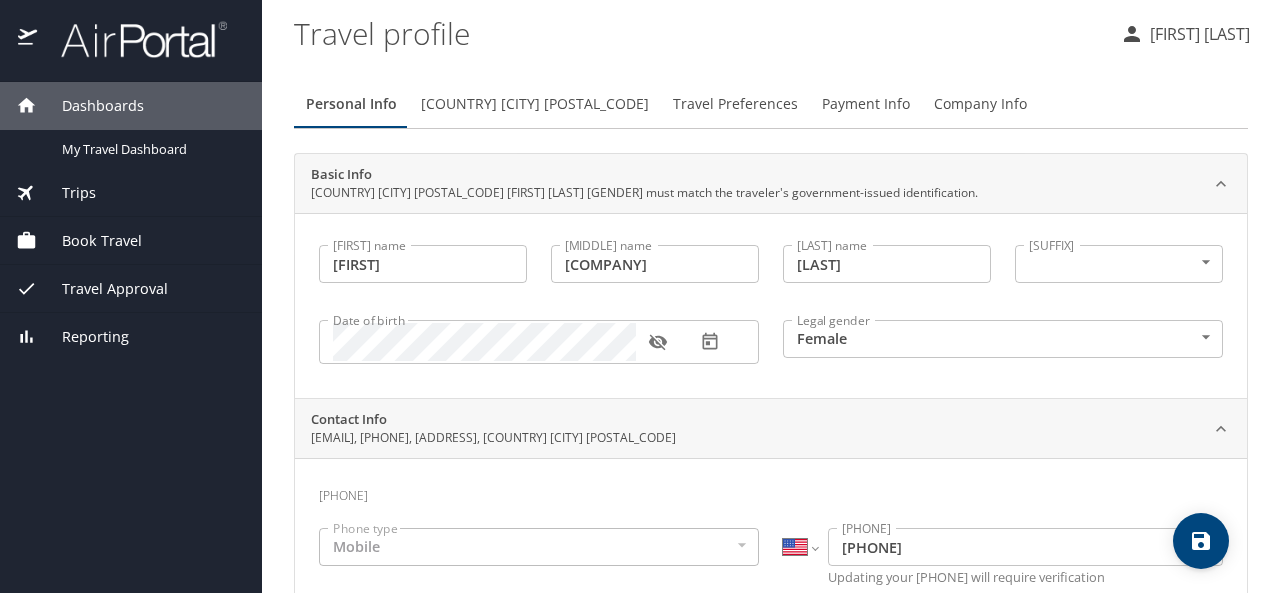 click on "Dashboards" at bounding box center [131, 106] 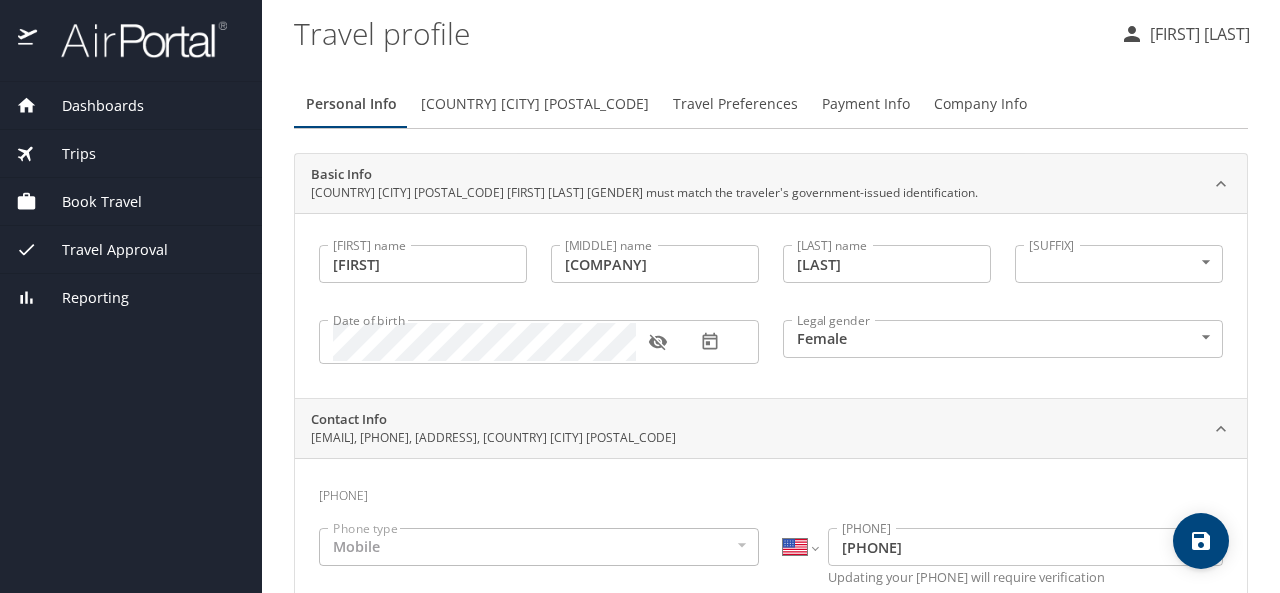 click on "Dashboards" at bounding box center (131, 106) 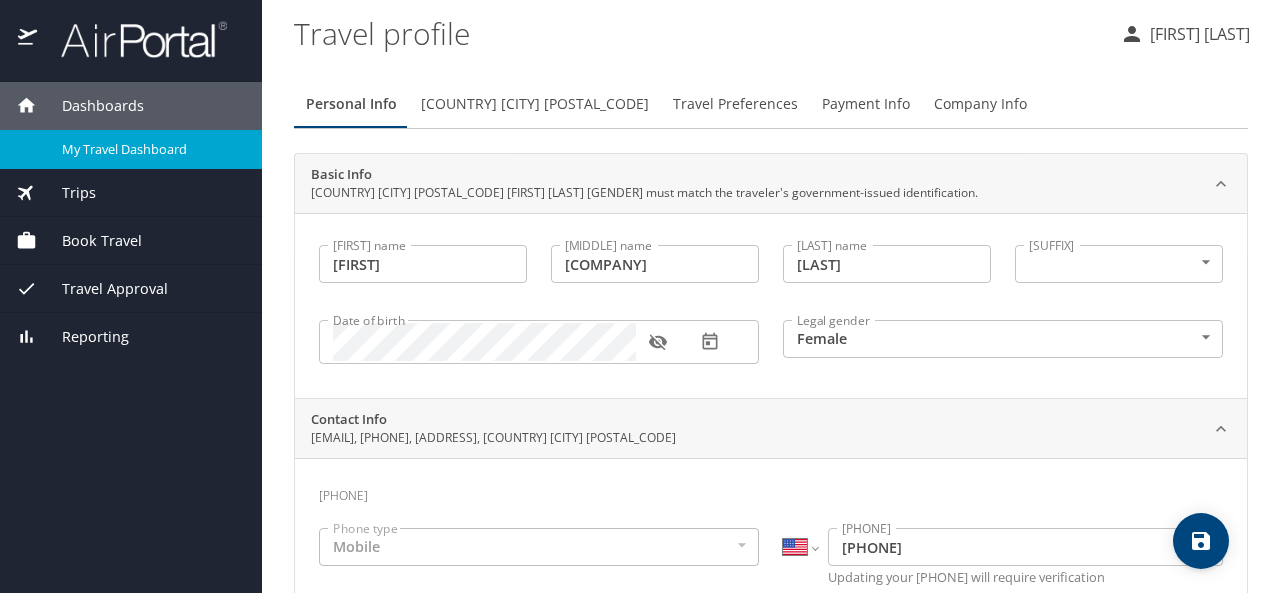 click on "My Travel Dashboard" at bounding box center [150, 149] 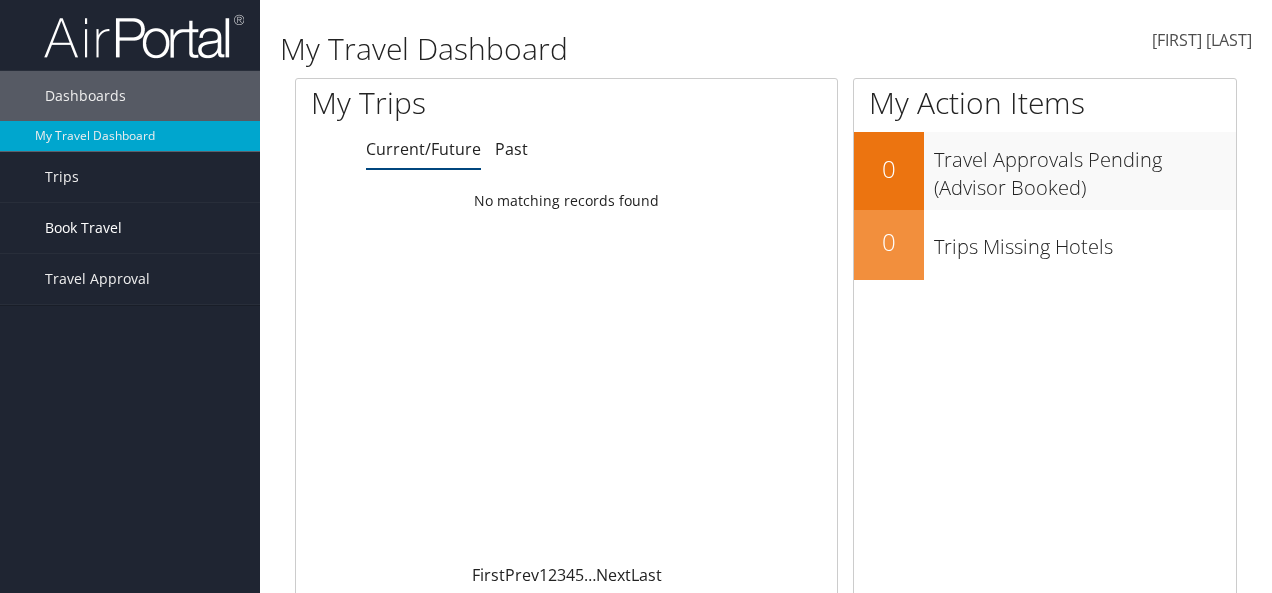 scroll, scrollTop: 0, scrollLeft: 0, axis: both 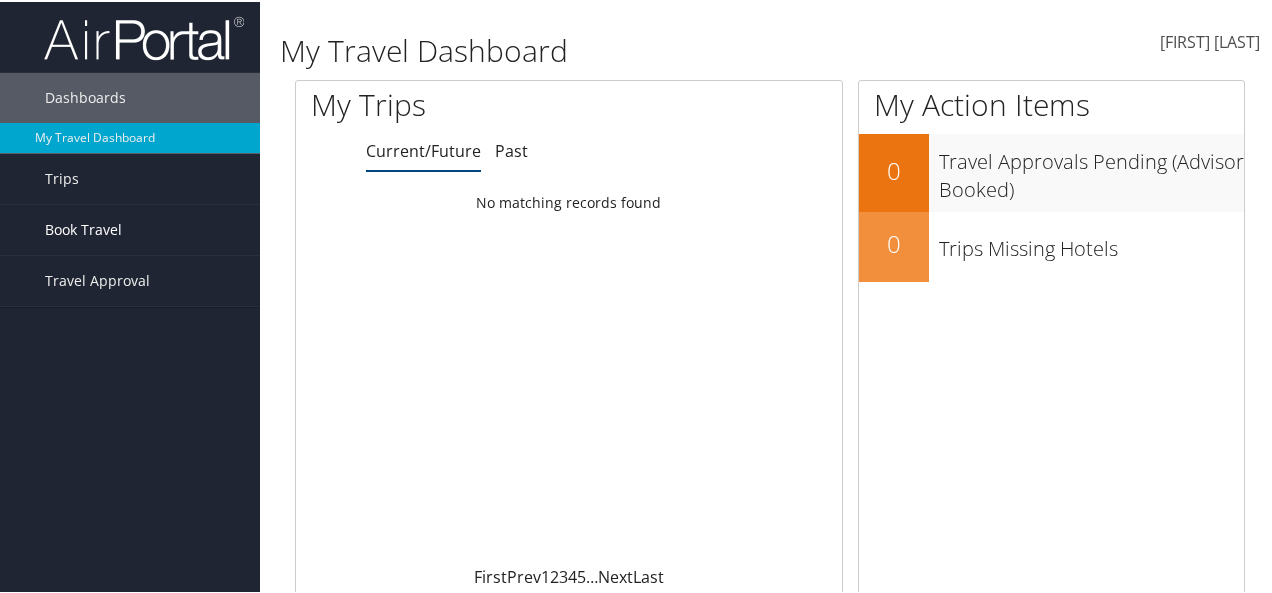 click on "Book Travel" at bounding box center (83, 228) 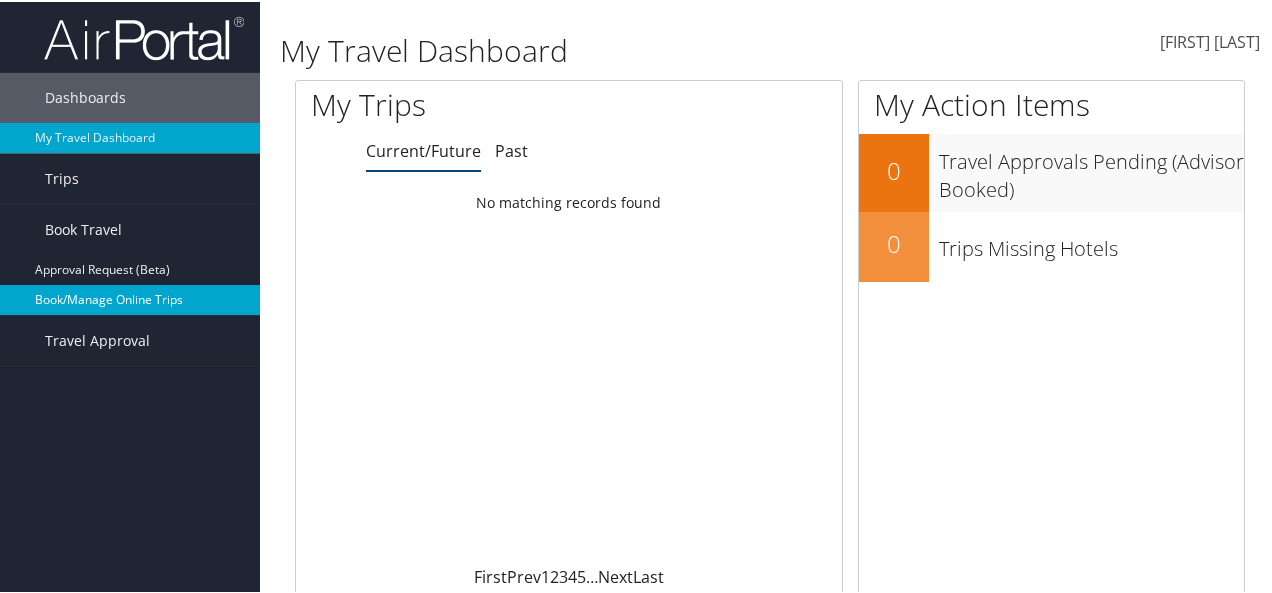 click on "Book/Manage Online Trips" at bounding box center (130, 298) 